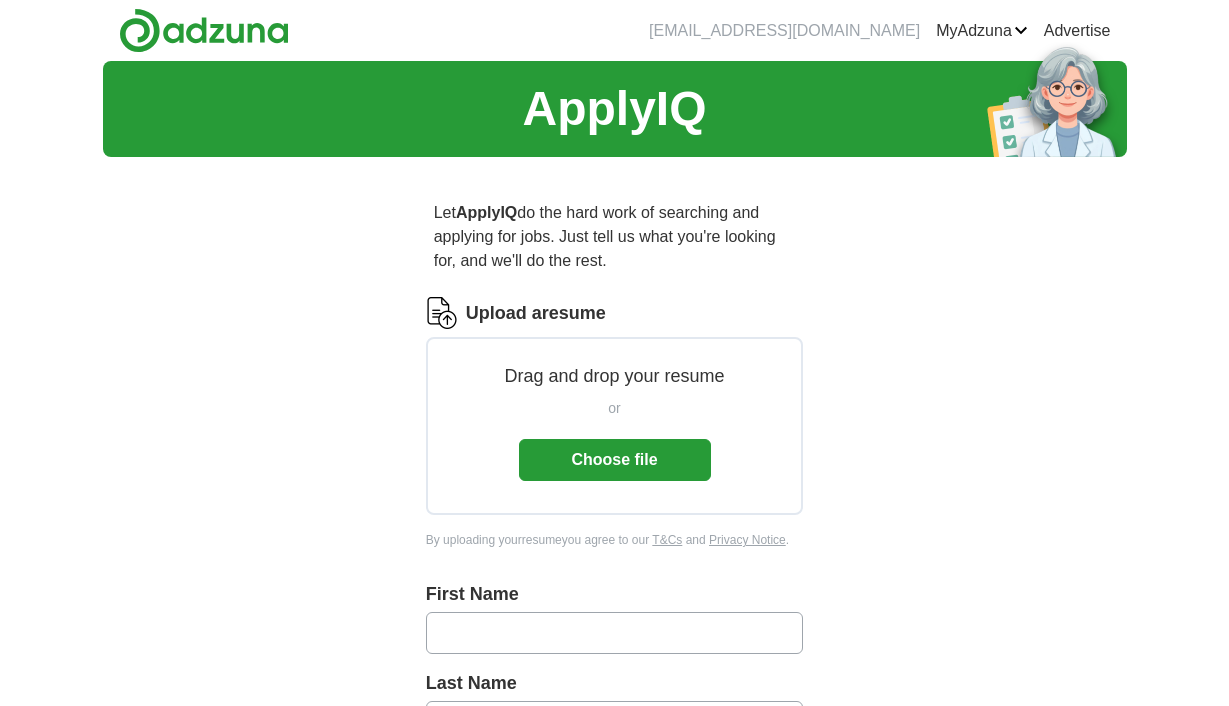 scroll, scrollTop: 0, scrollLeft: 0, axis: both 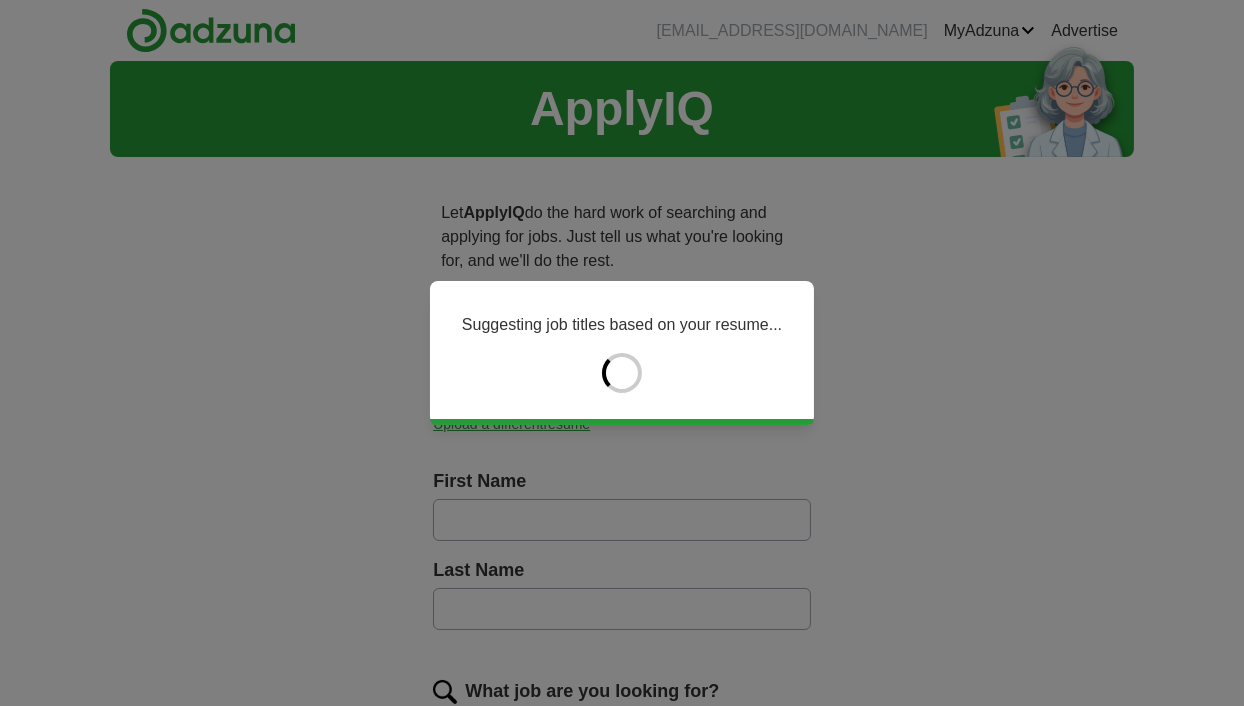 type on "****" 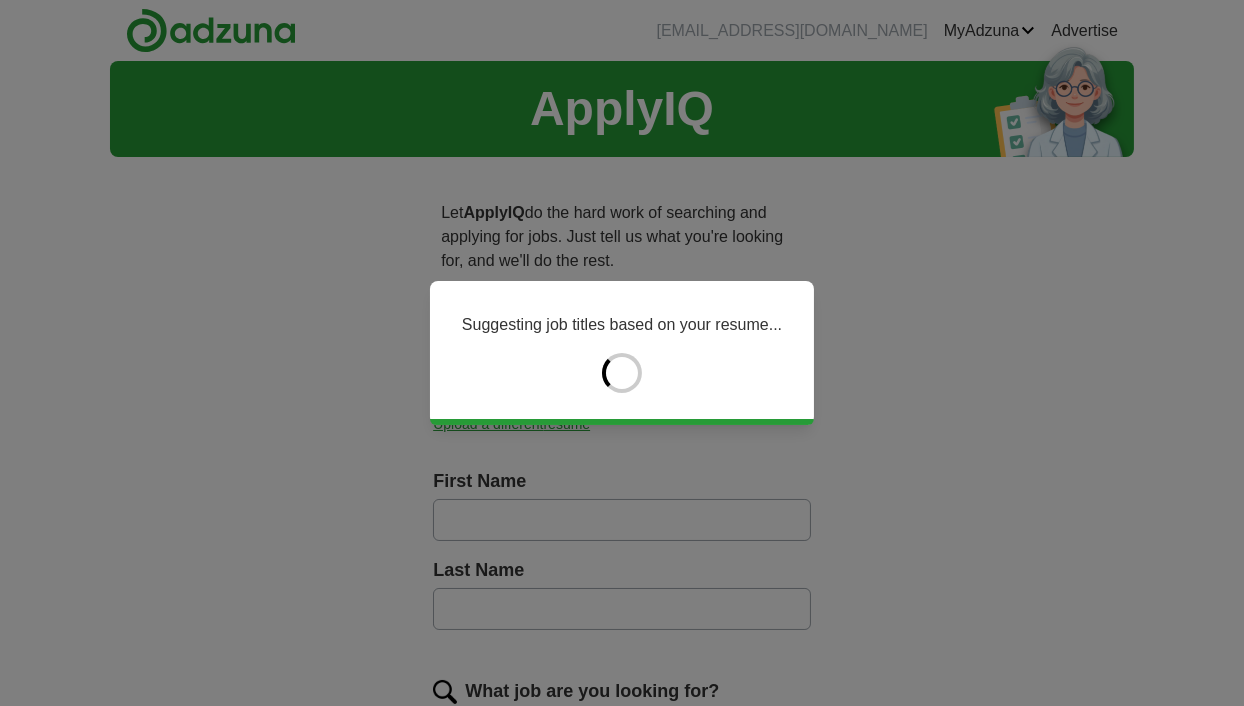type on "*********" 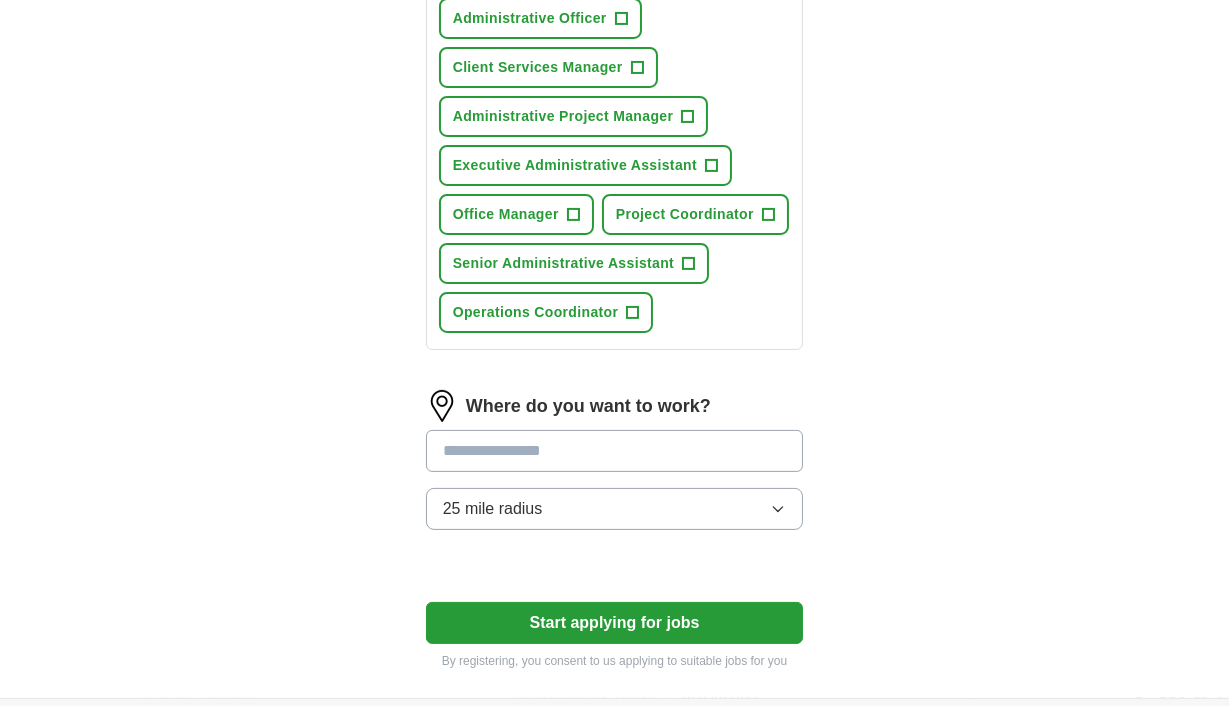 scroll, scrollTop: 933, scrollLeft: 0, axis: vertical 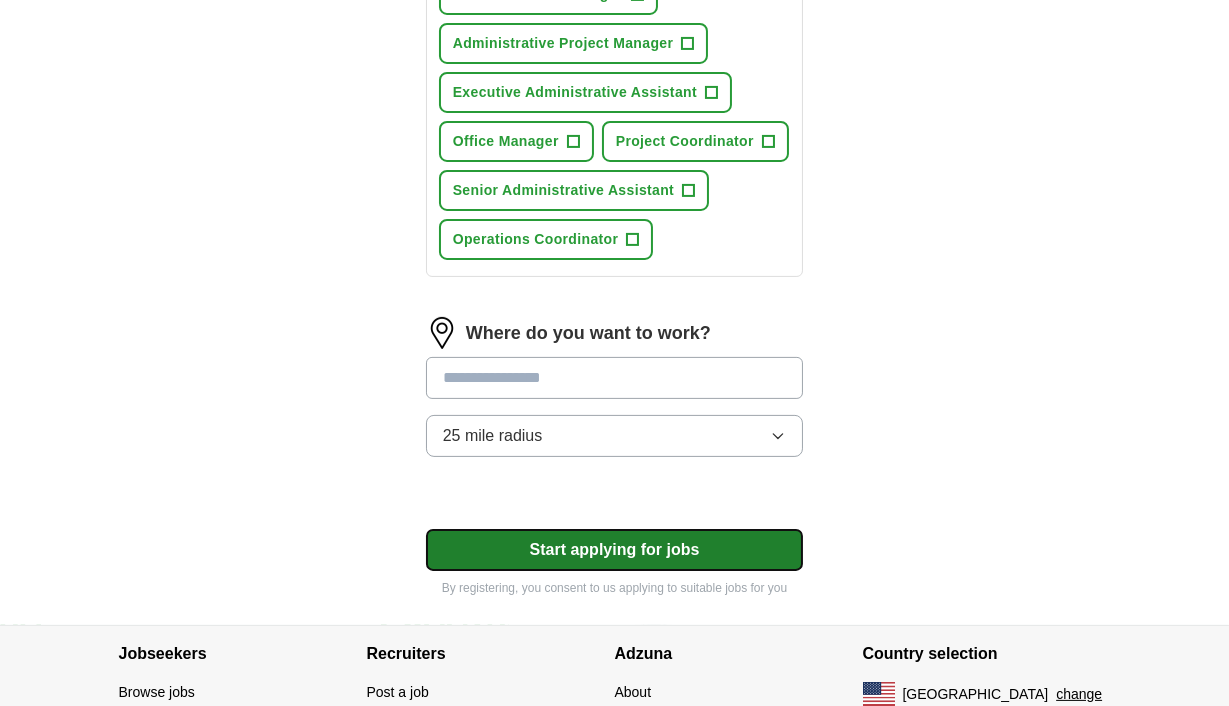 click on "Start applying for jobs" at bounding box center [615, 550] 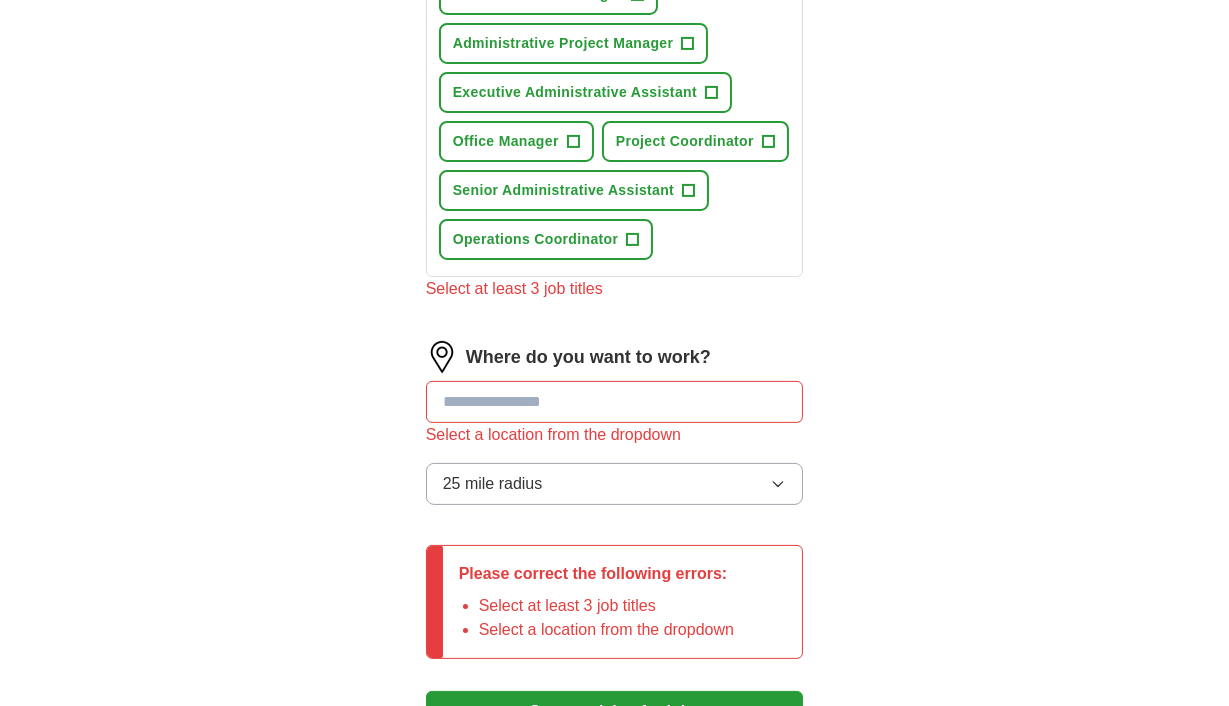click at bounding box center [615, 402] 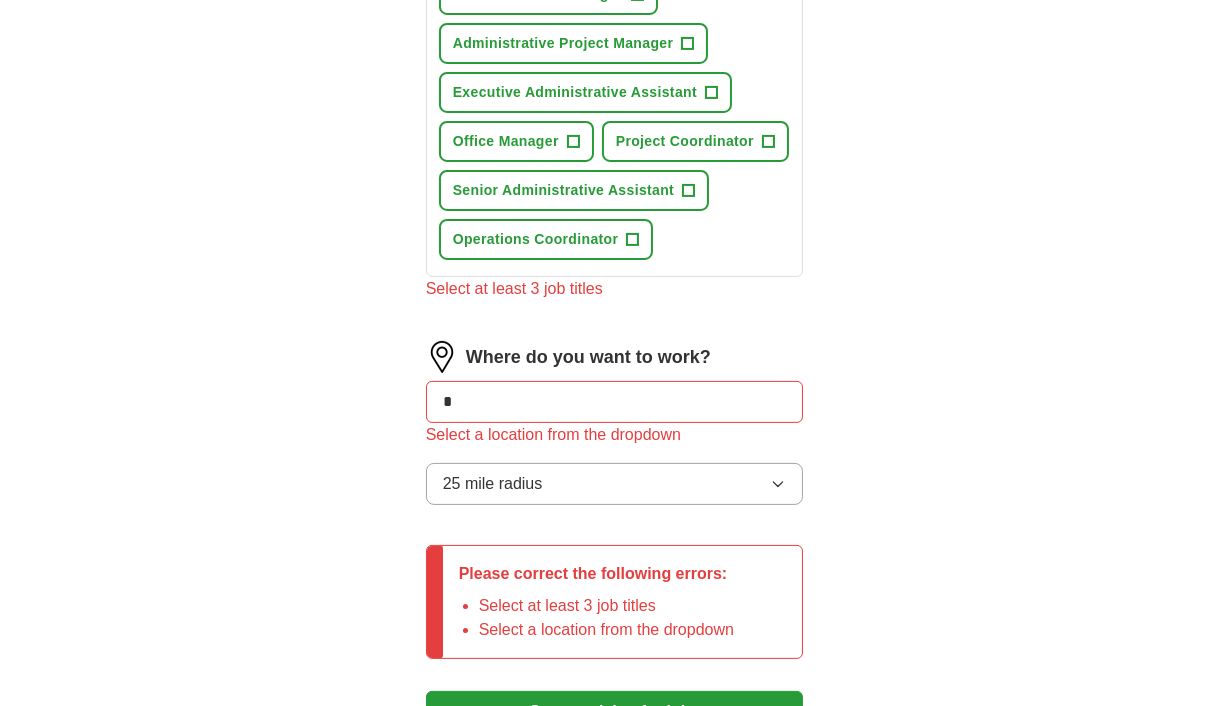 type on "**" 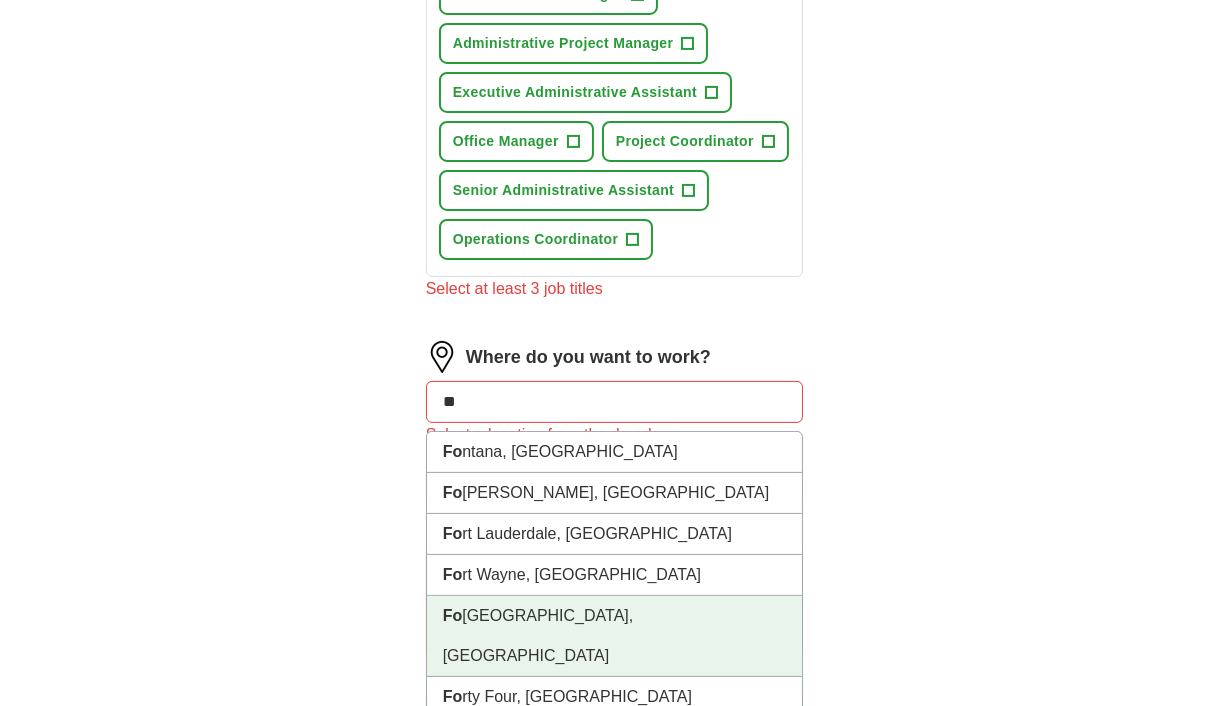 click on "[GEOGRAPHIC_DATA], [GEOGRAPHIC_DATA]" at bounding box center [615, 636] 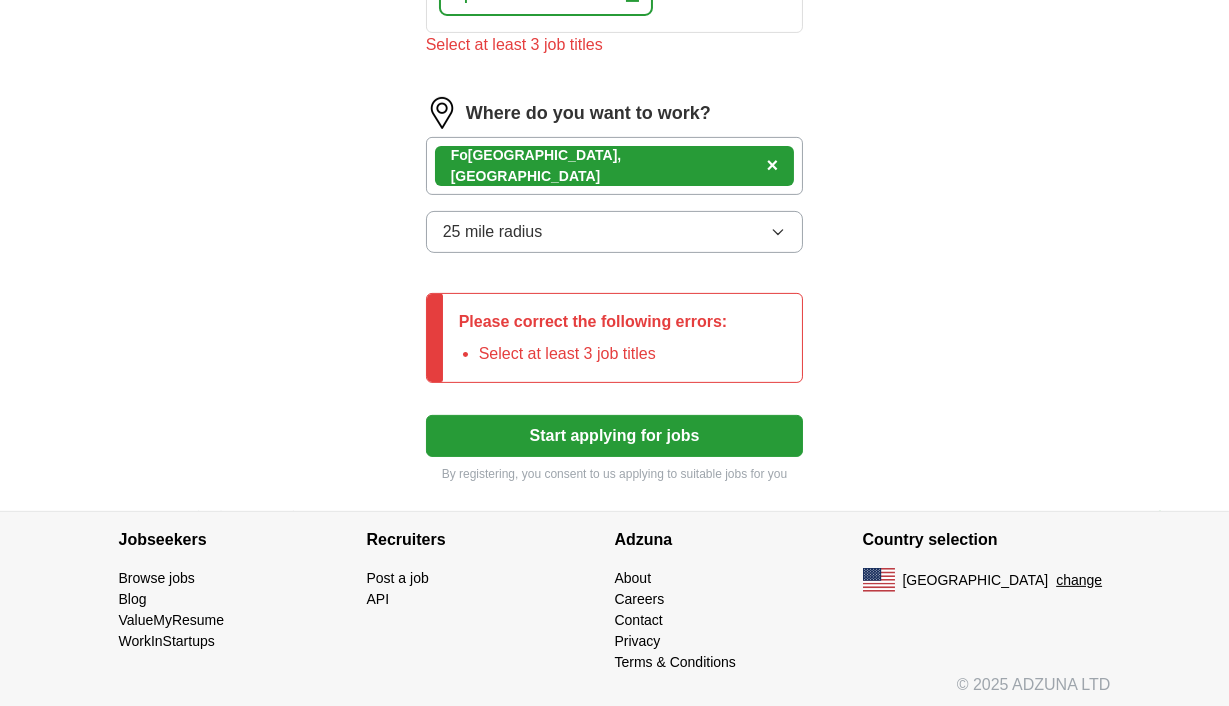 scroll, scrollTop: 1178, scrollLeft: 0, axis: vertical 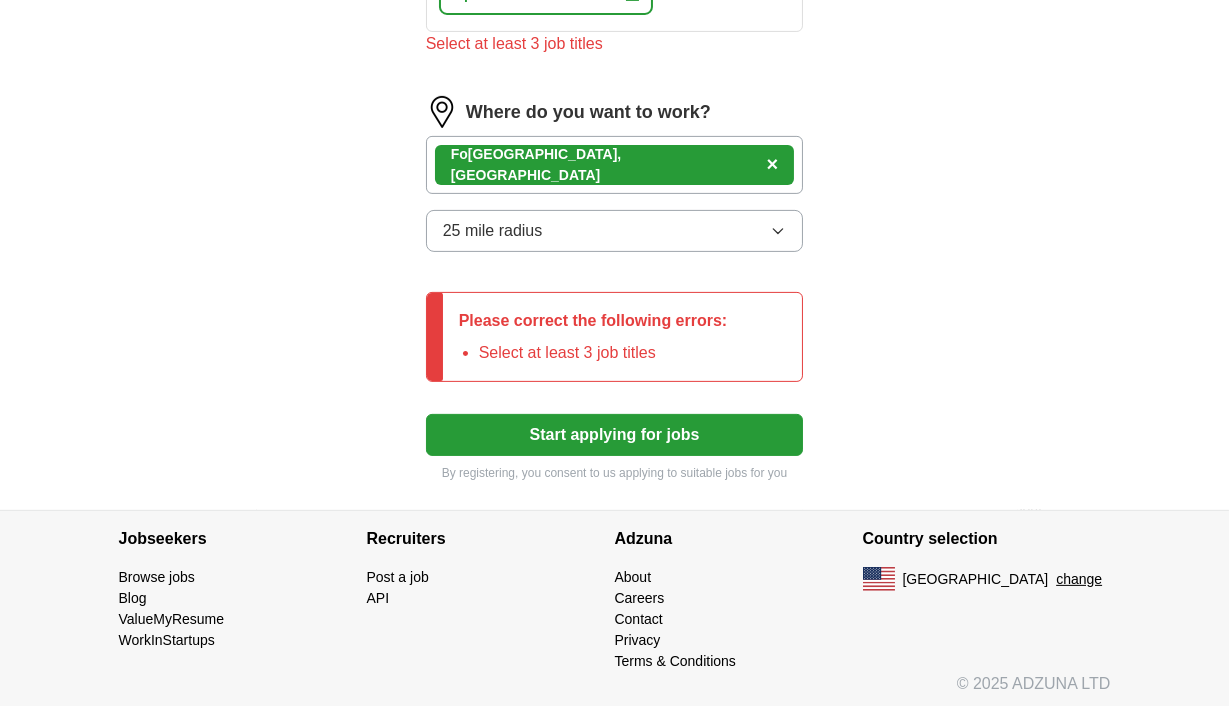 click on "Please correct the following errors: Select at least 3 job titles" at bounding box center (593, 337) 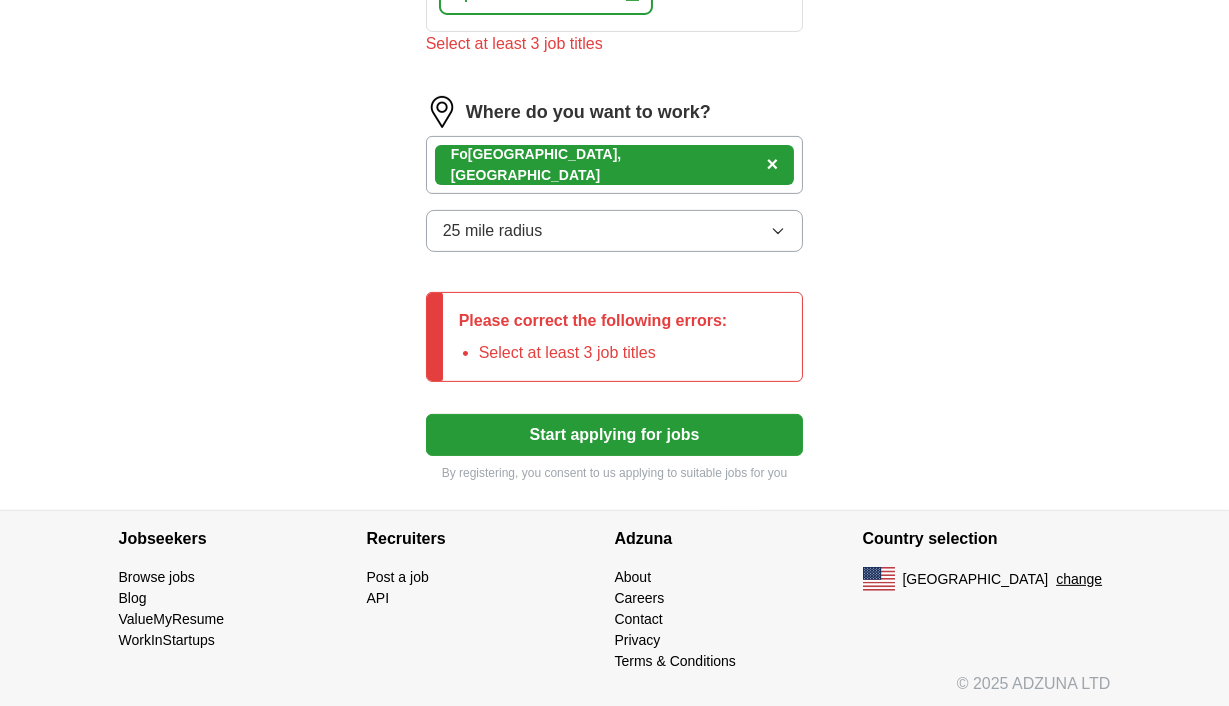 click on "Please correct the following errors: Select at least 3 job titles" at bounding box center [593, 337] 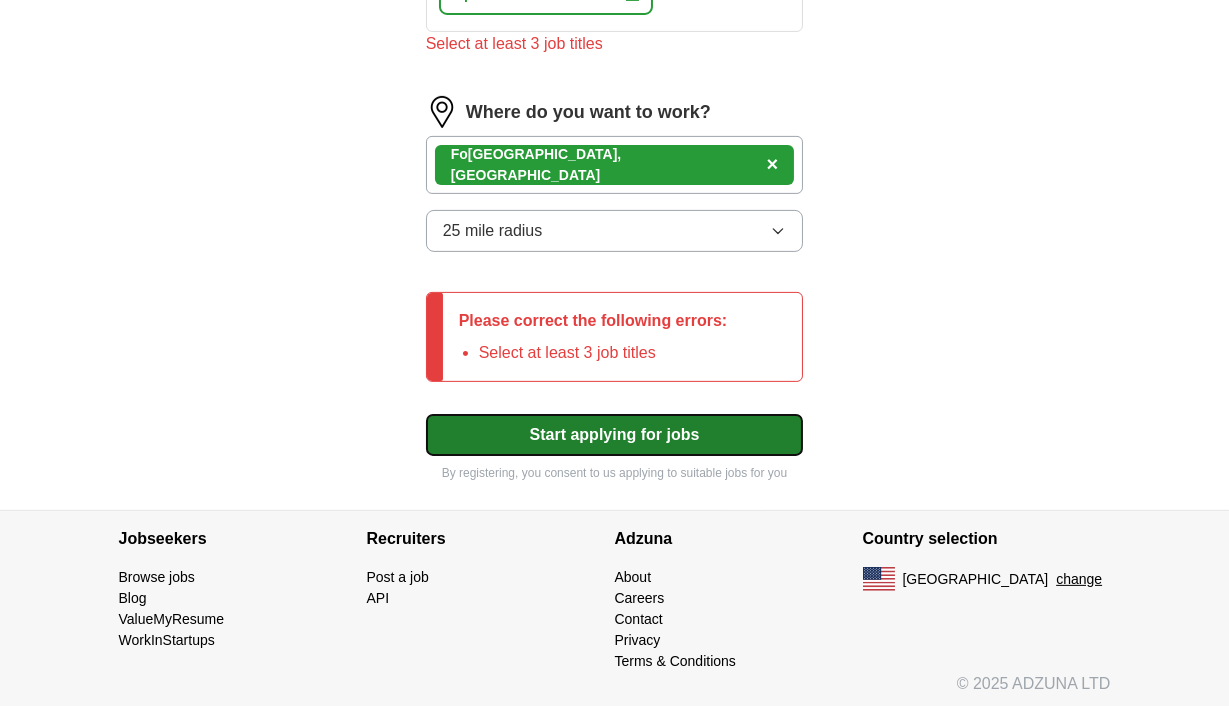 click on "Start applying for jobs" at bounding box center (615, 435) 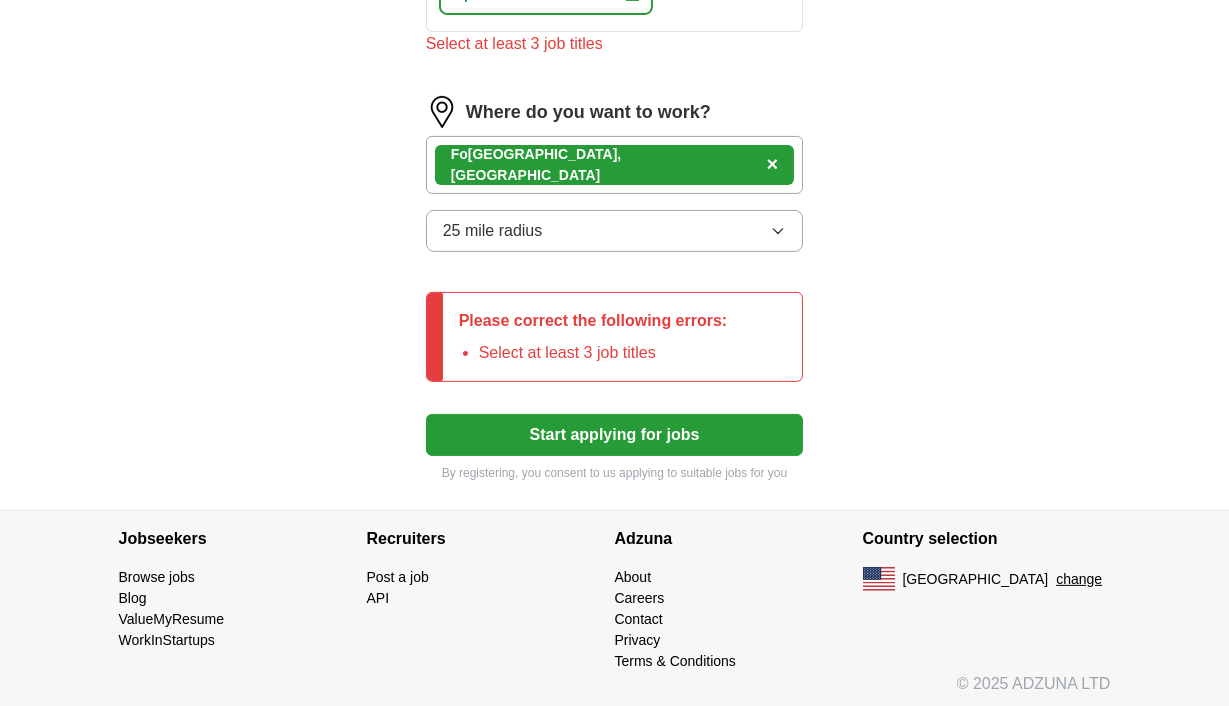 click on "Select at least 3 job titles" at bounding box center (603, 353) 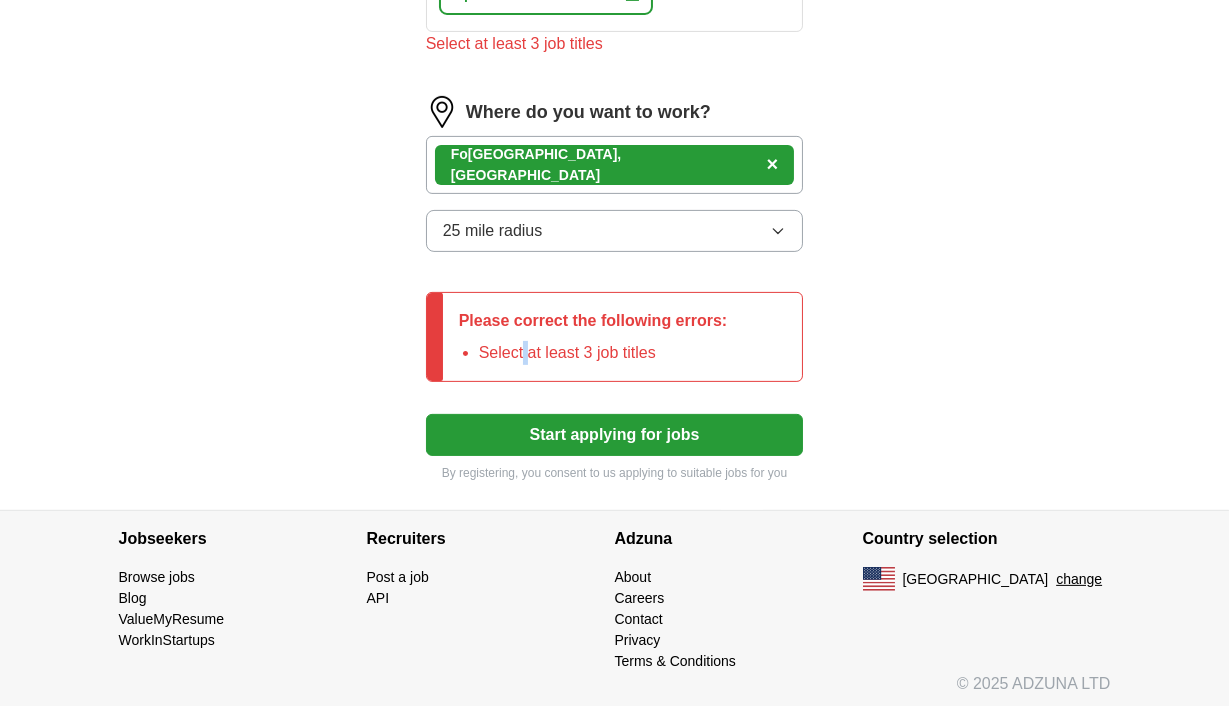 click on "Select at least 3 job titles" at bounding box center [603, 353] 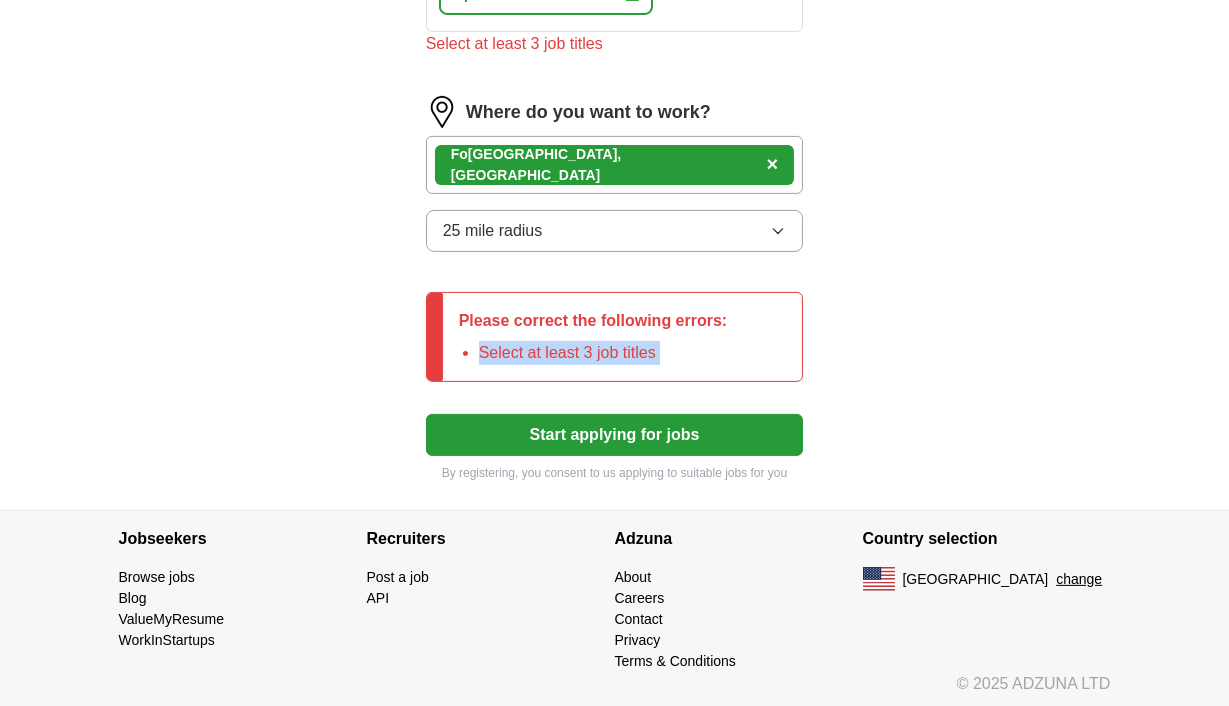 click on "Select at least 3 job titles" at bounding box center [603, 353] 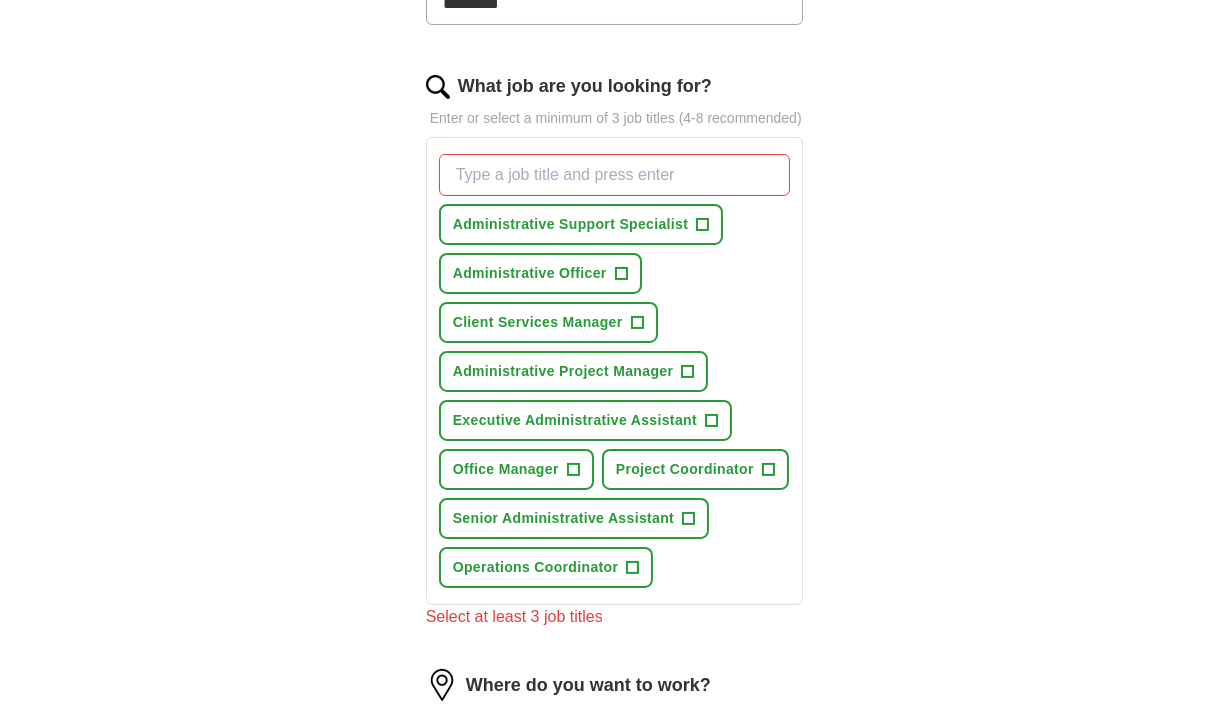 scroll, scrollTop: 511, scrollLeft: 0, axis: vertical 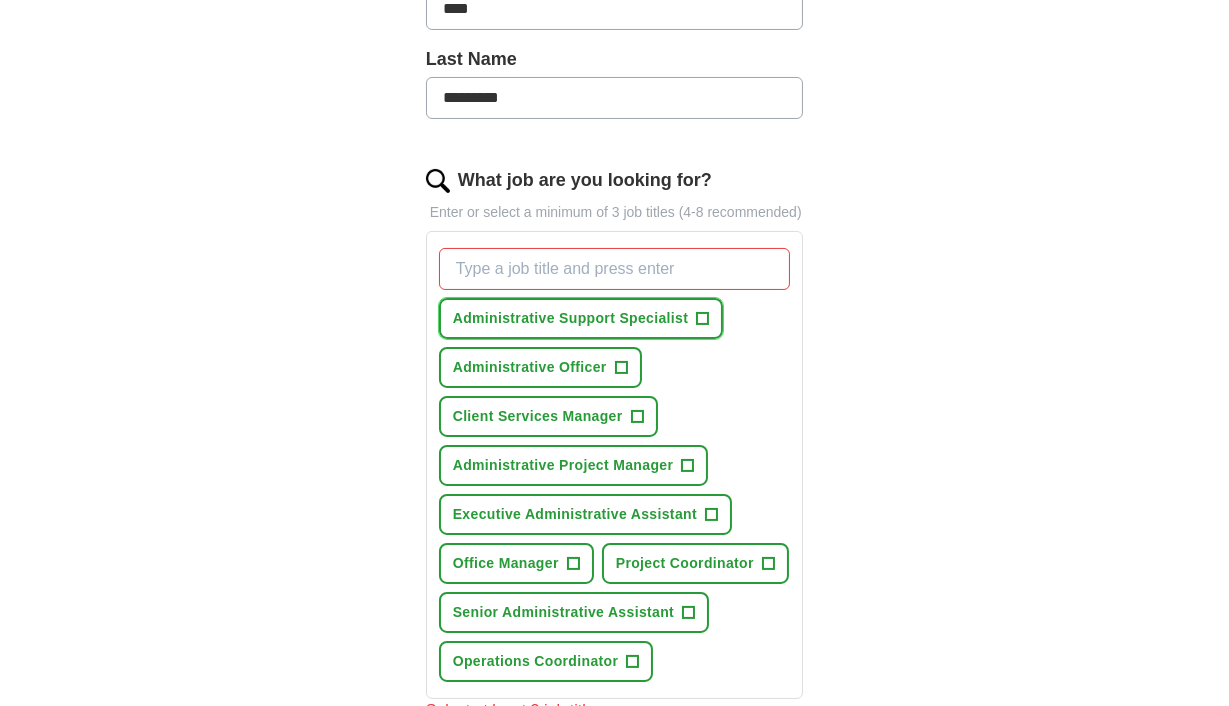 click on "+" at bounding box center (702, 318) 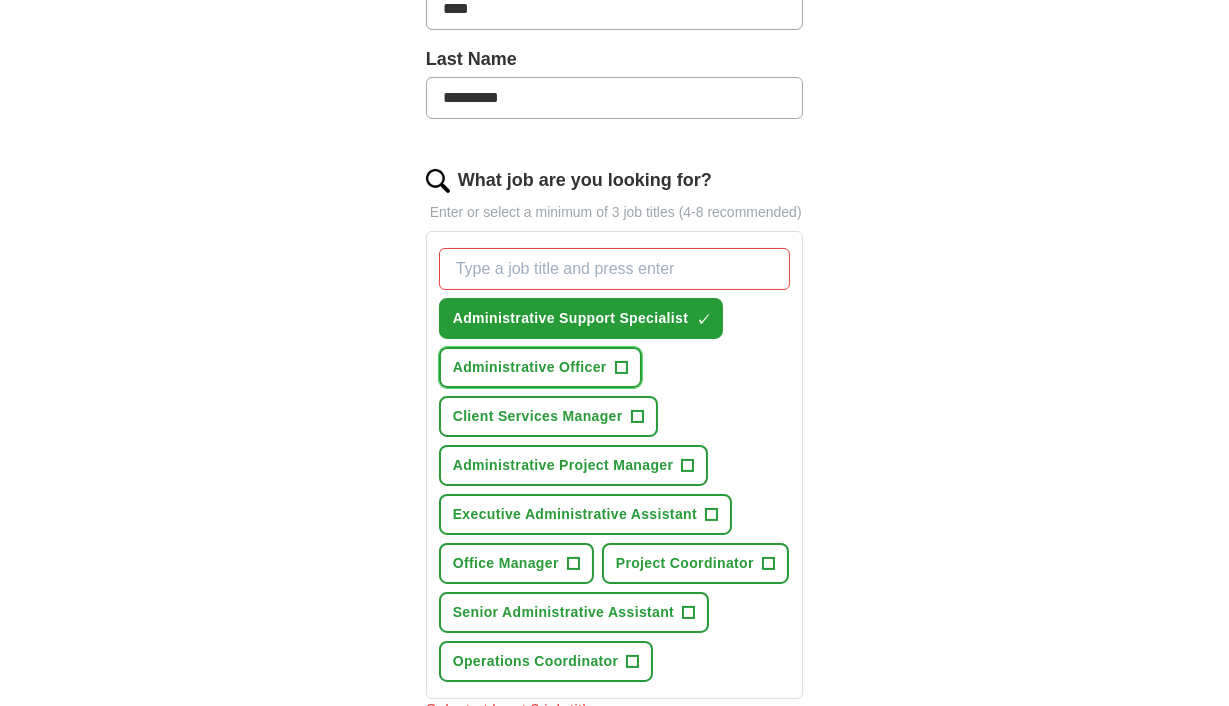 click on "+" at bounding box center (621, 368) 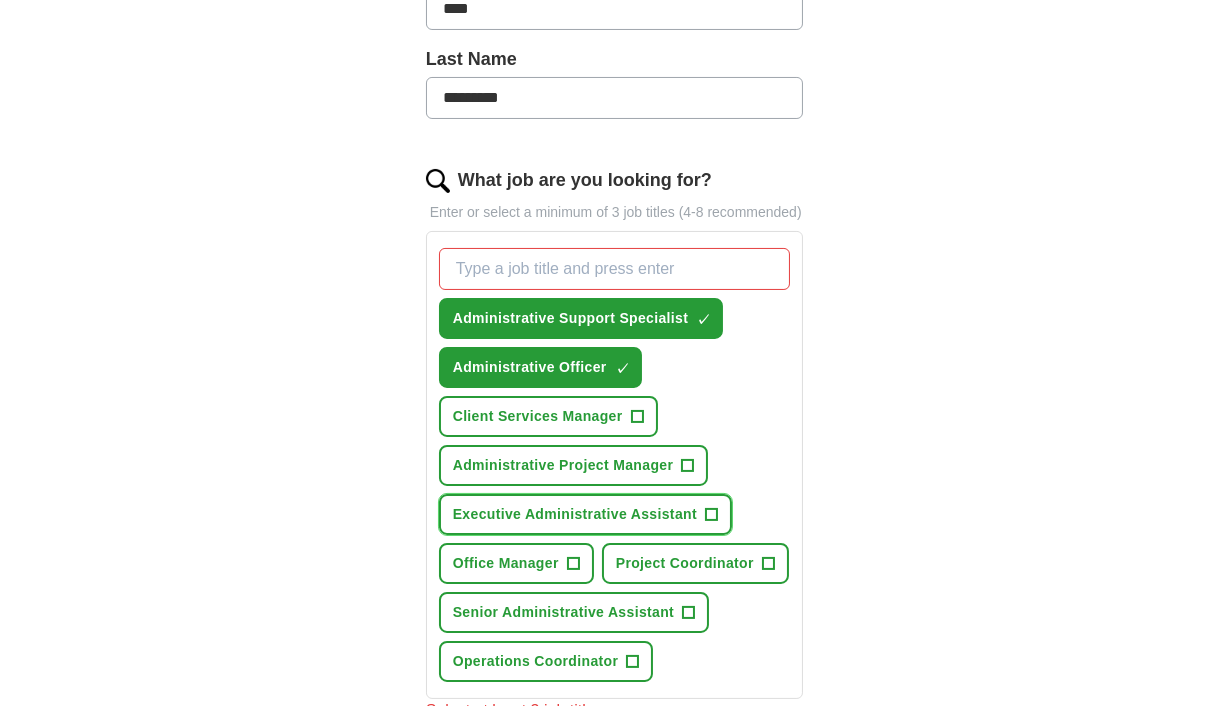 click on "Executive Administrative Assistant" at bounding box center [575, 514] 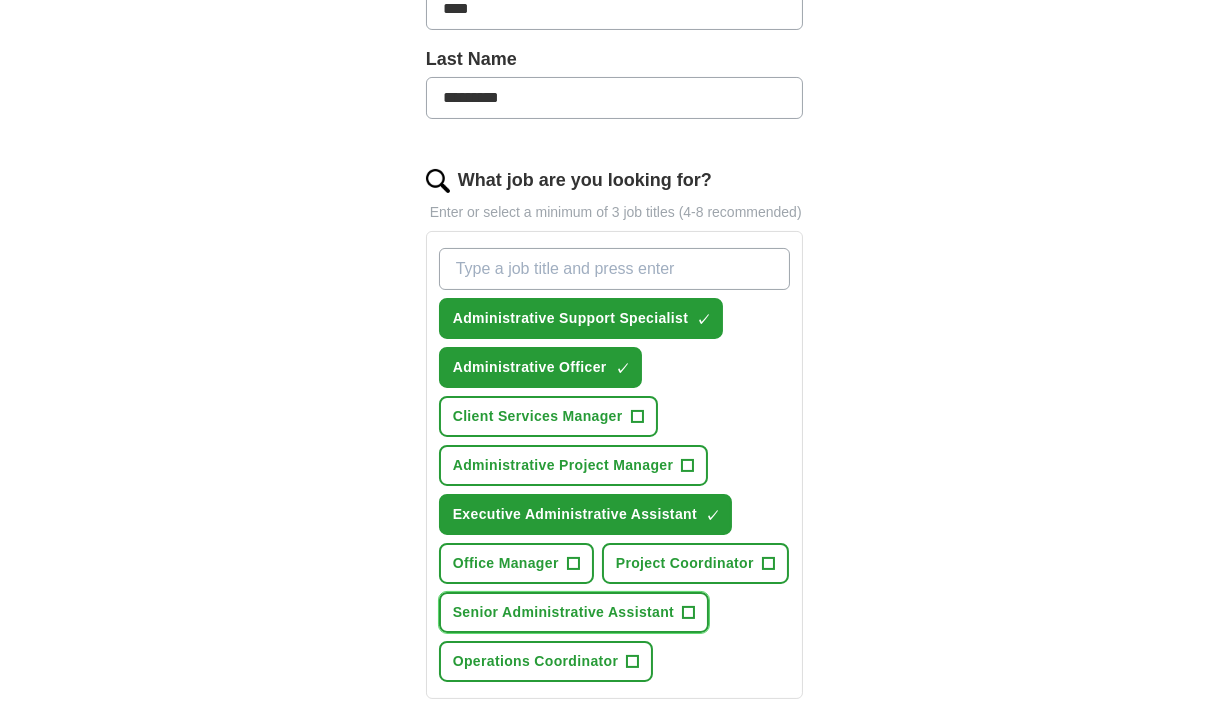 click on "Senior Administrative Assistant +" at bounding box center (574, 612) 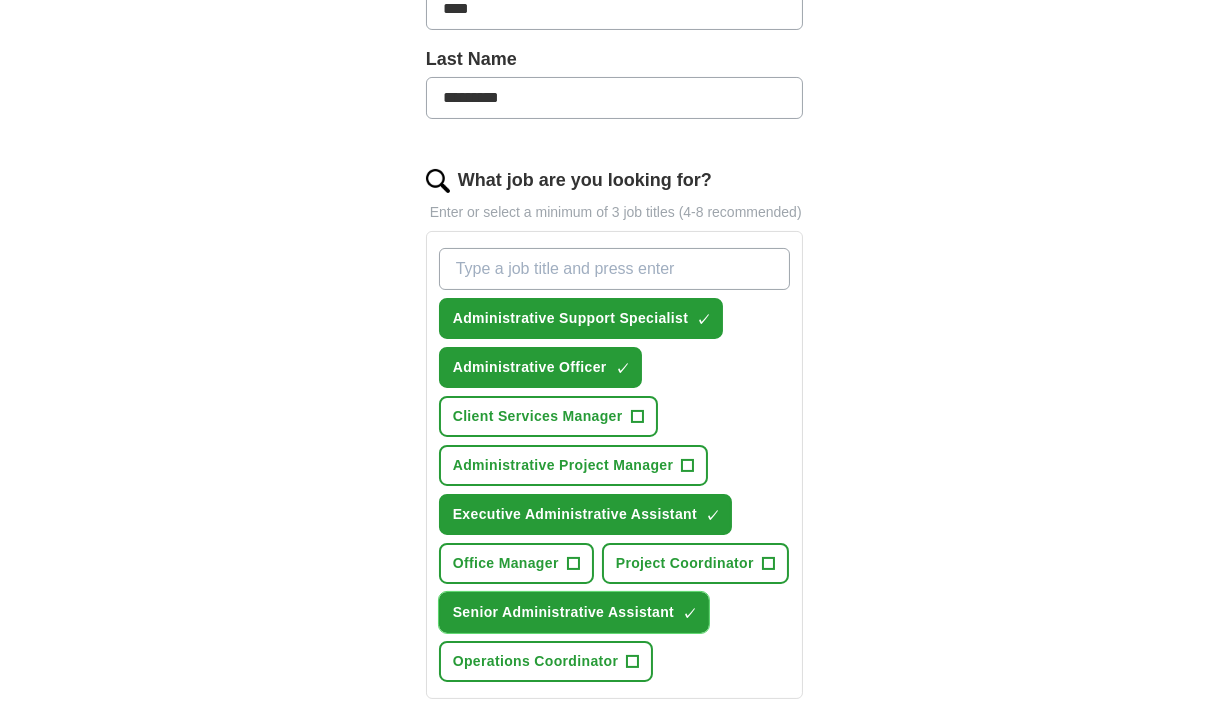 scroll, scrollTop: 1065, scrollLeft: 0, axis: vertical 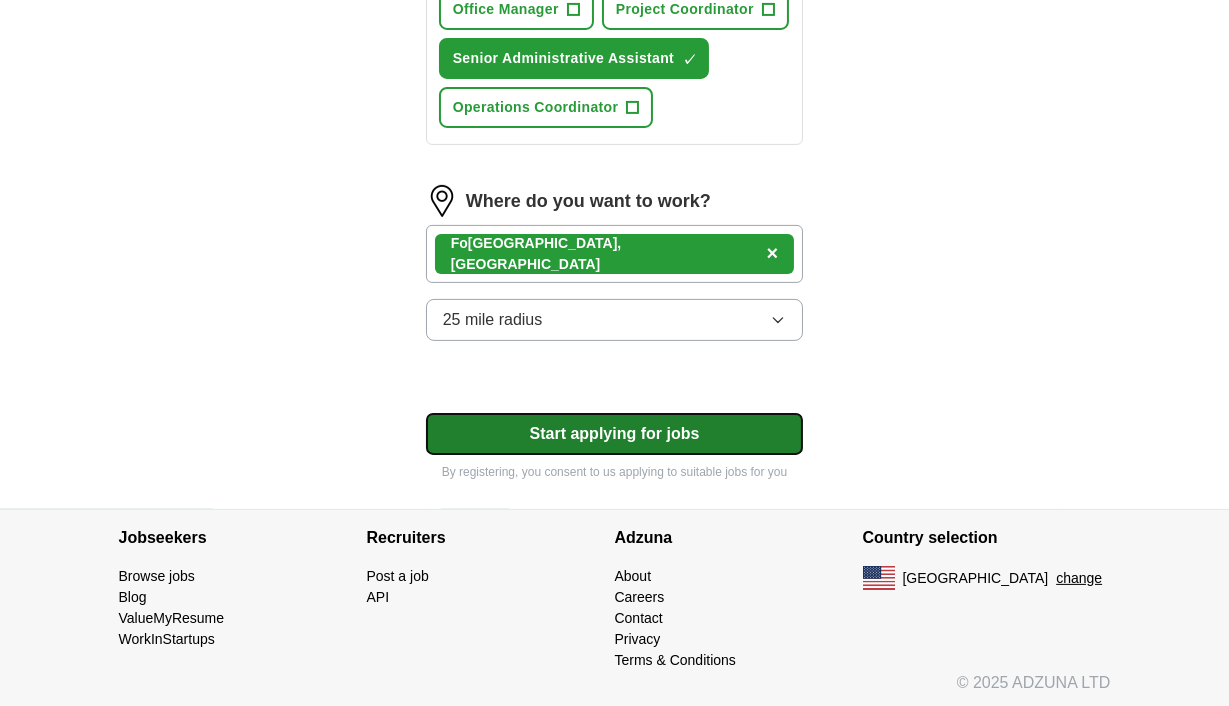 click on "Start applying for jobs" at bounding box center (615, 434) 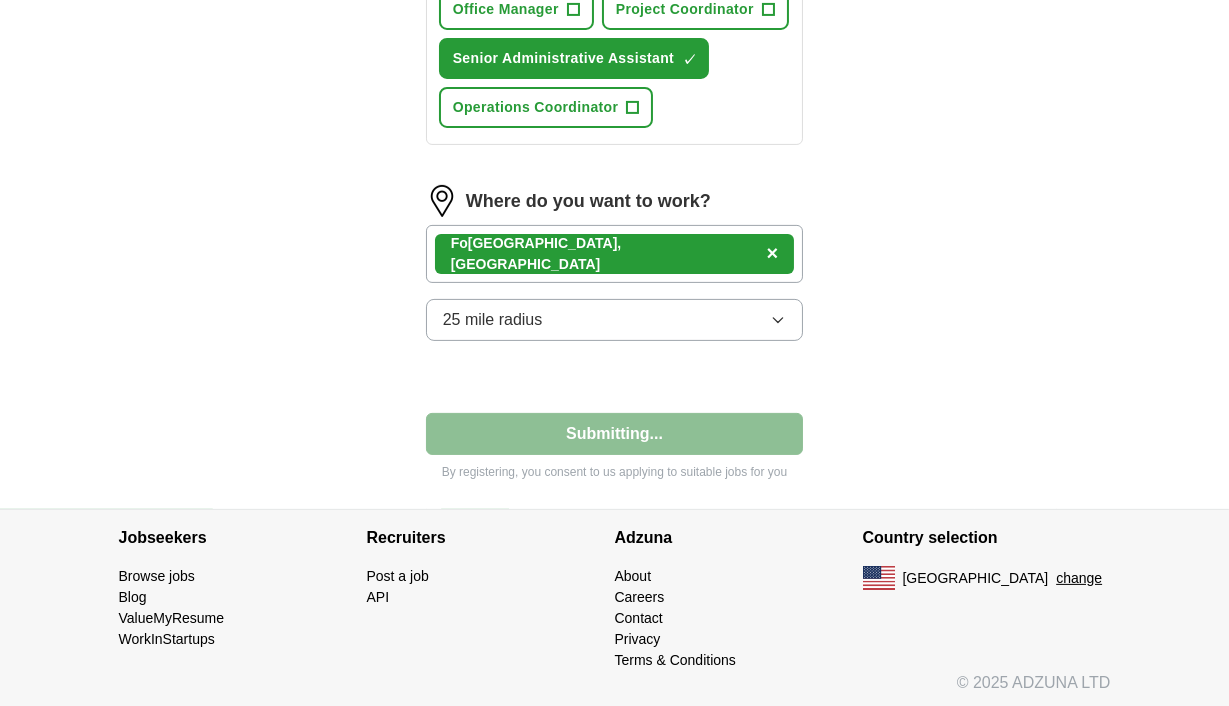 select on "**" 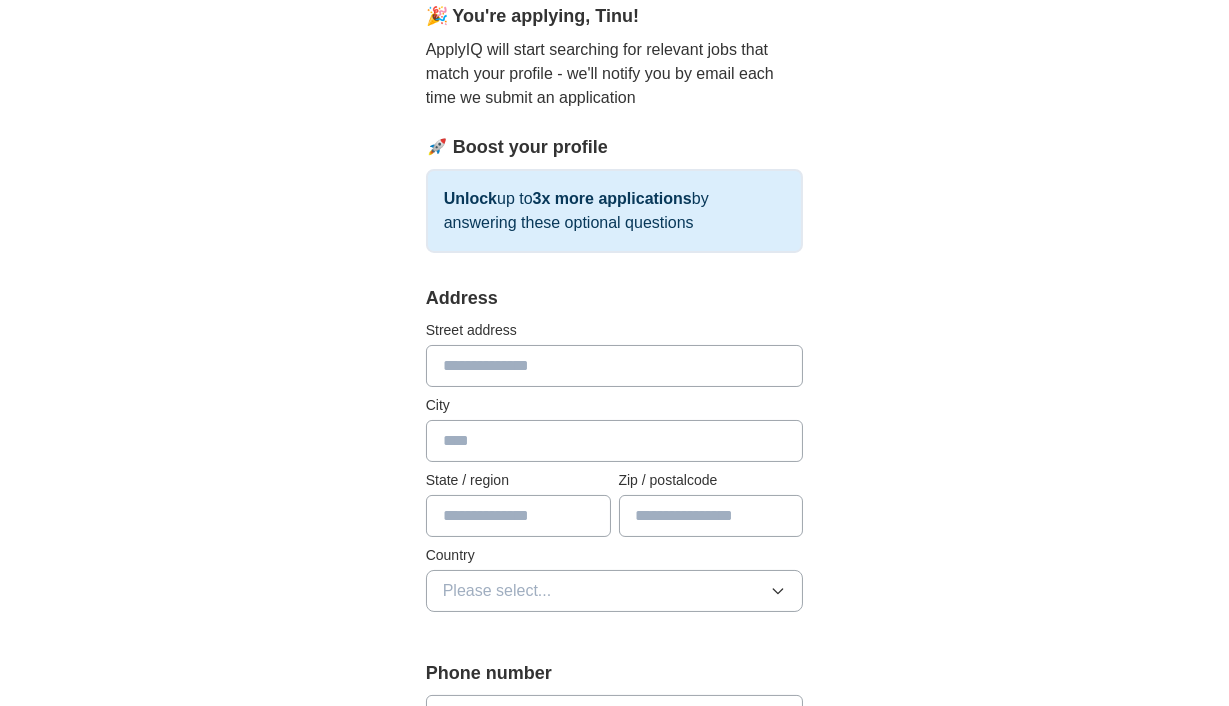 scroll, scrollTop: 266, scrollLeft: 0, axis: vertical 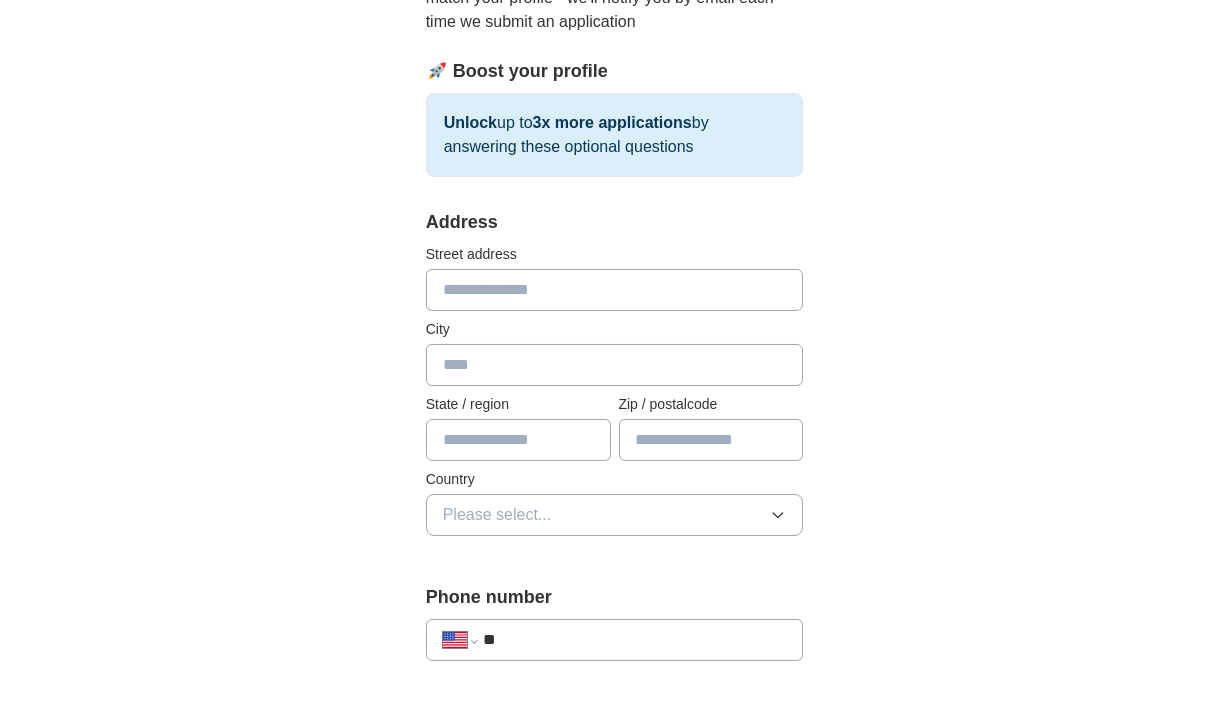 click at bounding box center [615, 290] 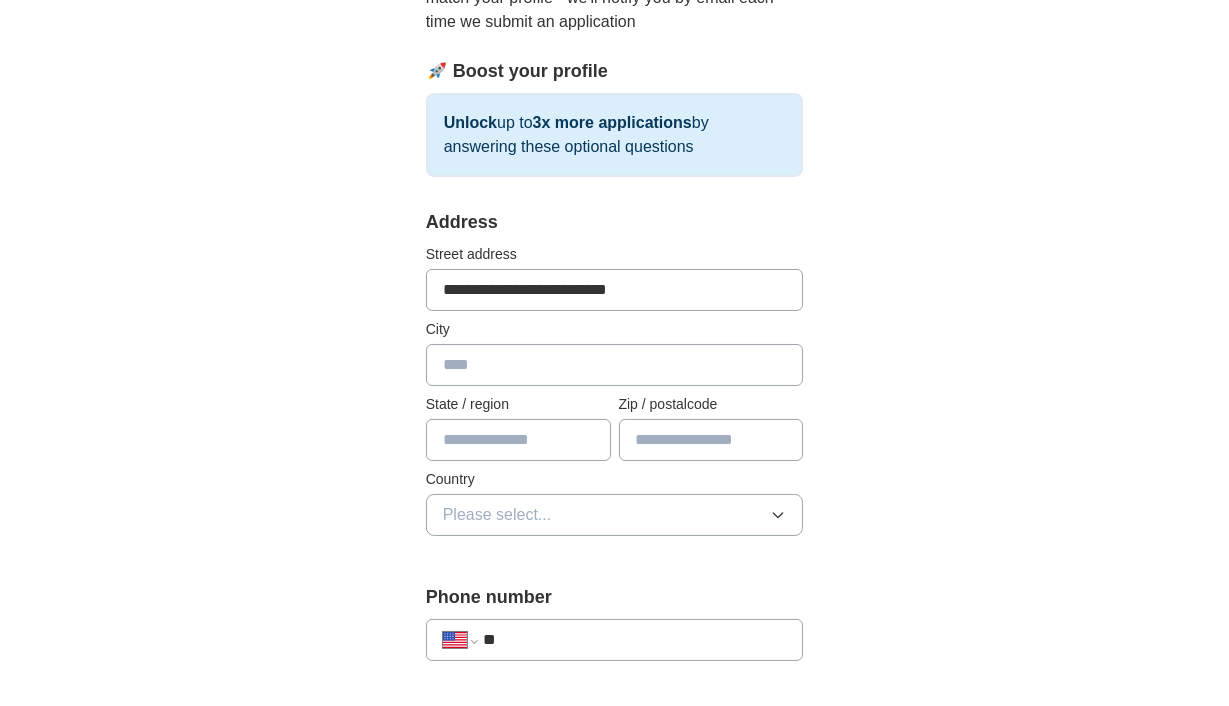 type on "**********" 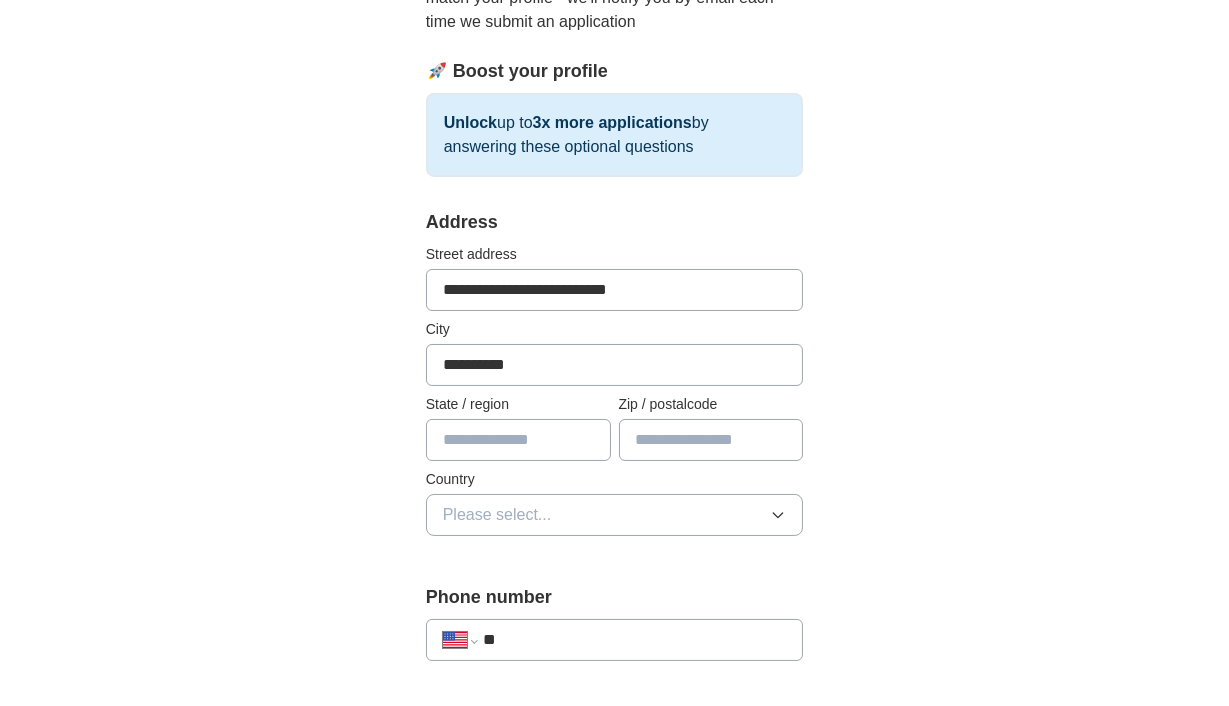 type on "*****" 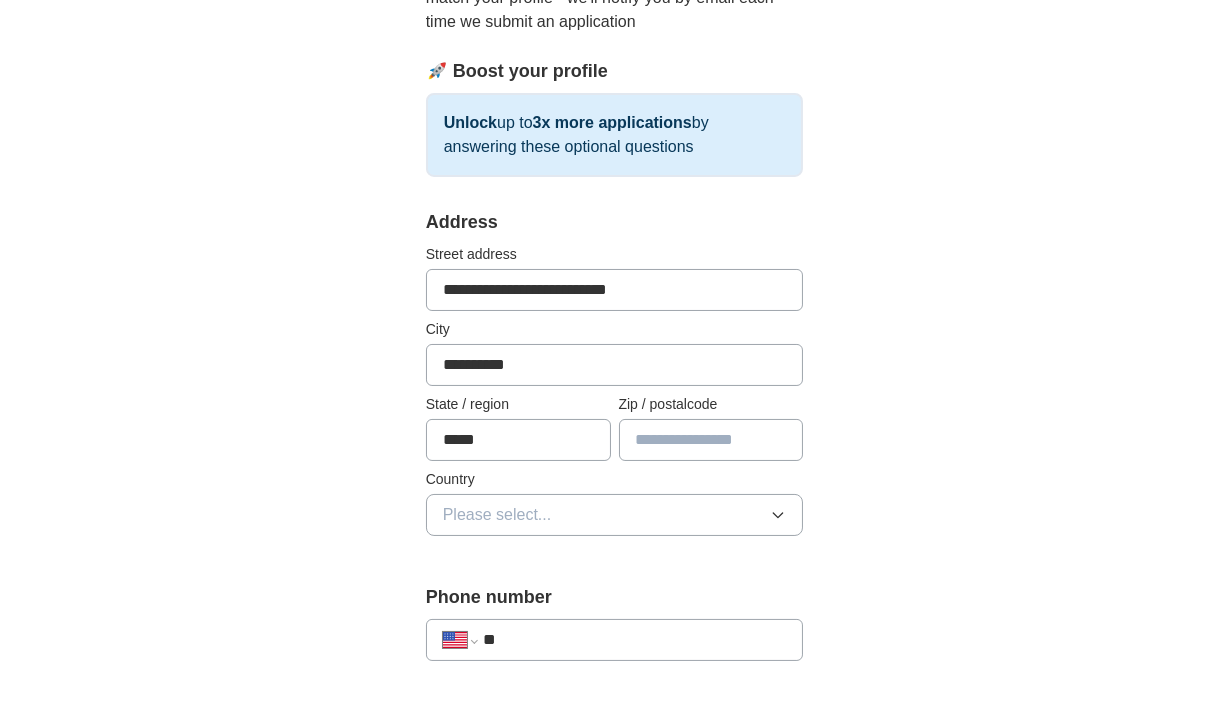 type on "*****" 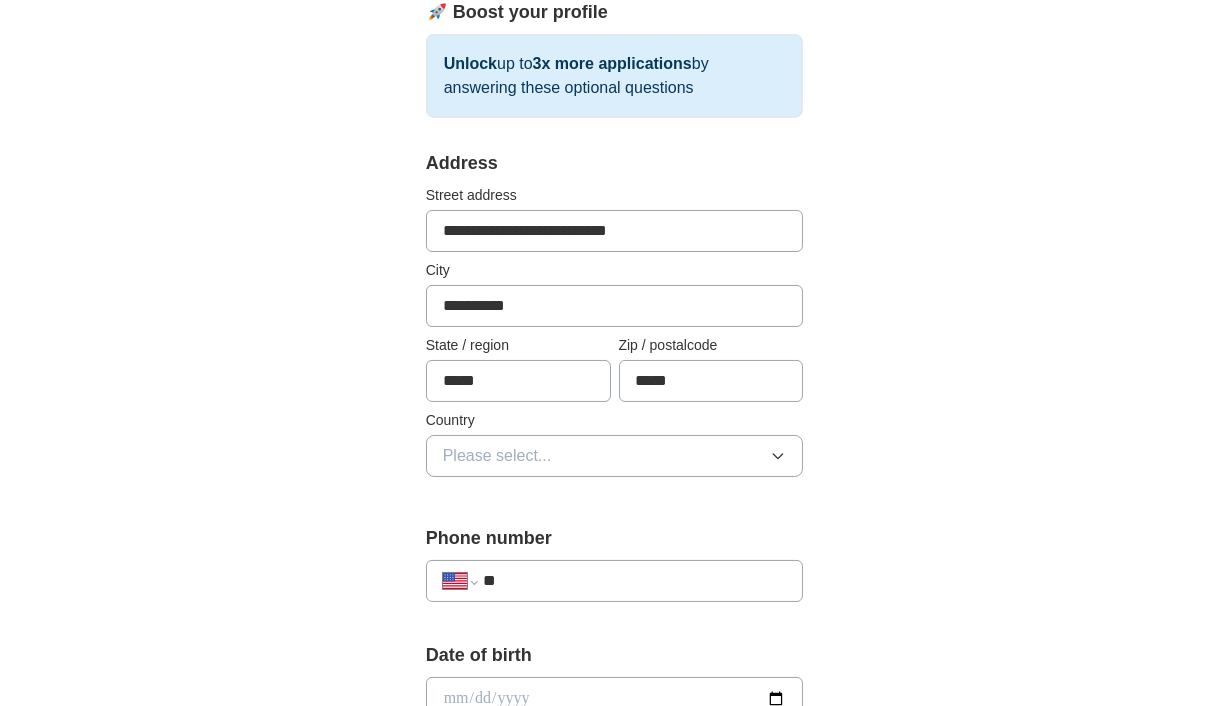 scroll, scrollTop: 400, scrollLeft: 0, axis: vertical 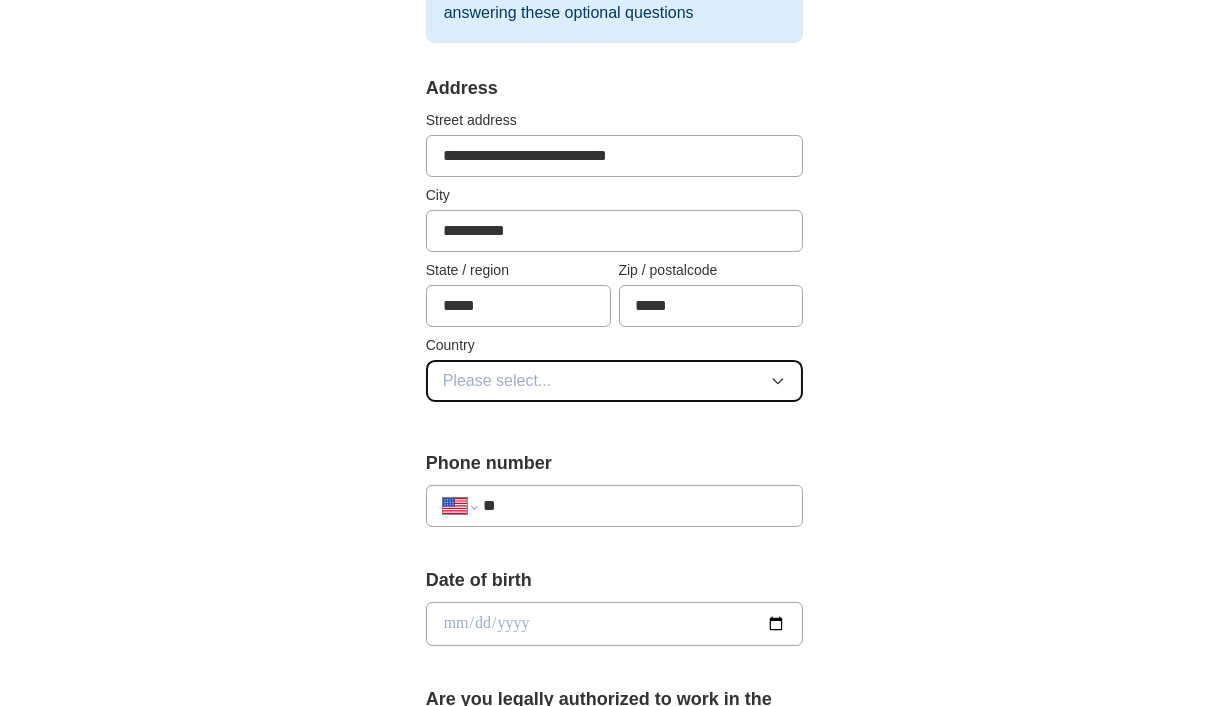 click on "Please select..." at bounding box center (497, 381) 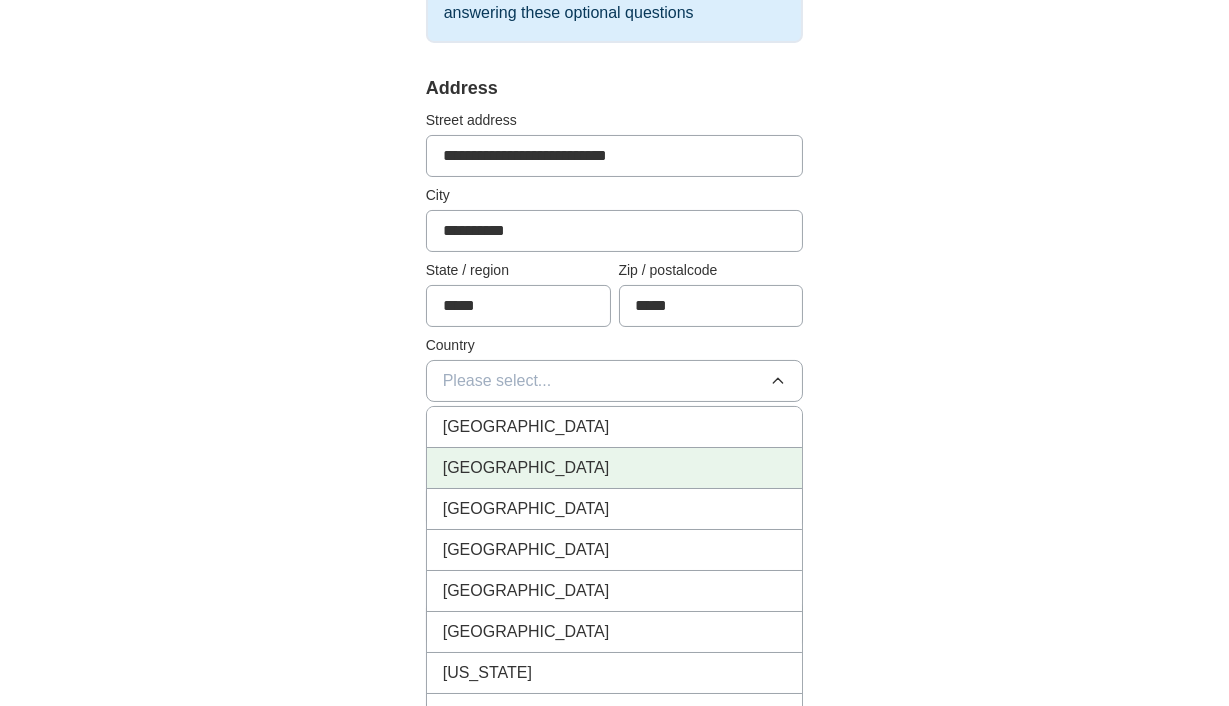 click on "[GEOGRAPHIC_DATA]" at bounding box center [526, 468] 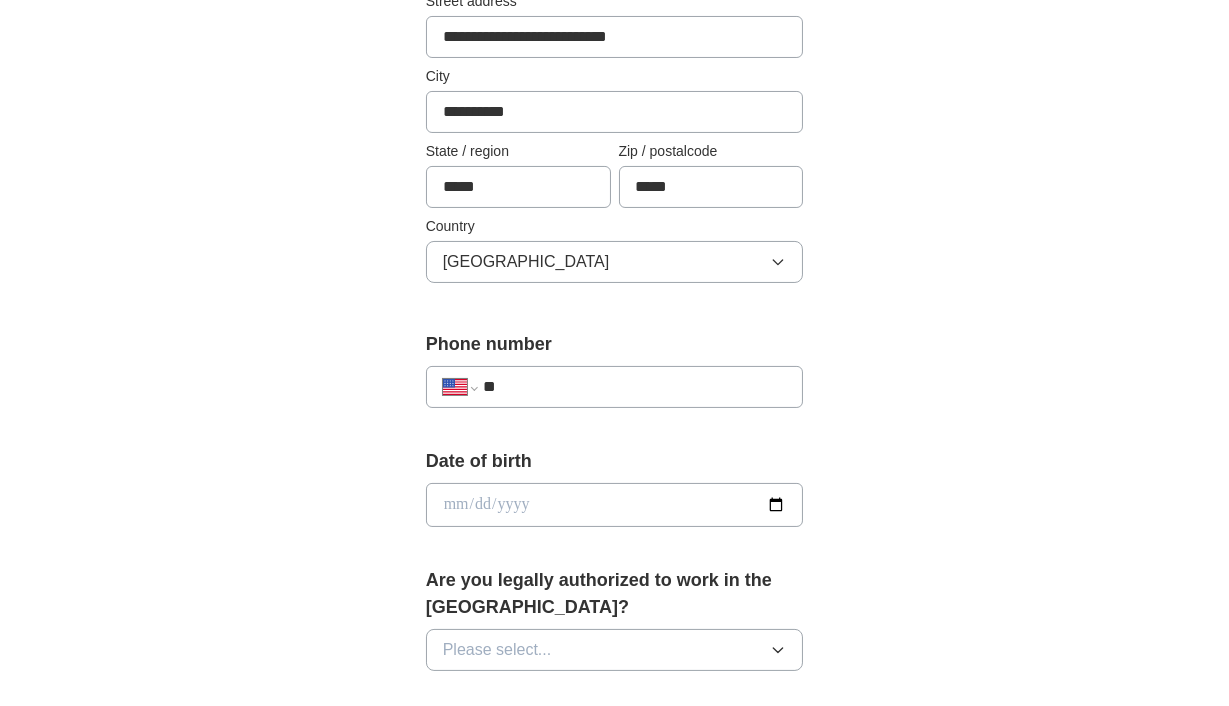 scroll, scrollTop: 533, scrollLeft: 0, axis: vertical 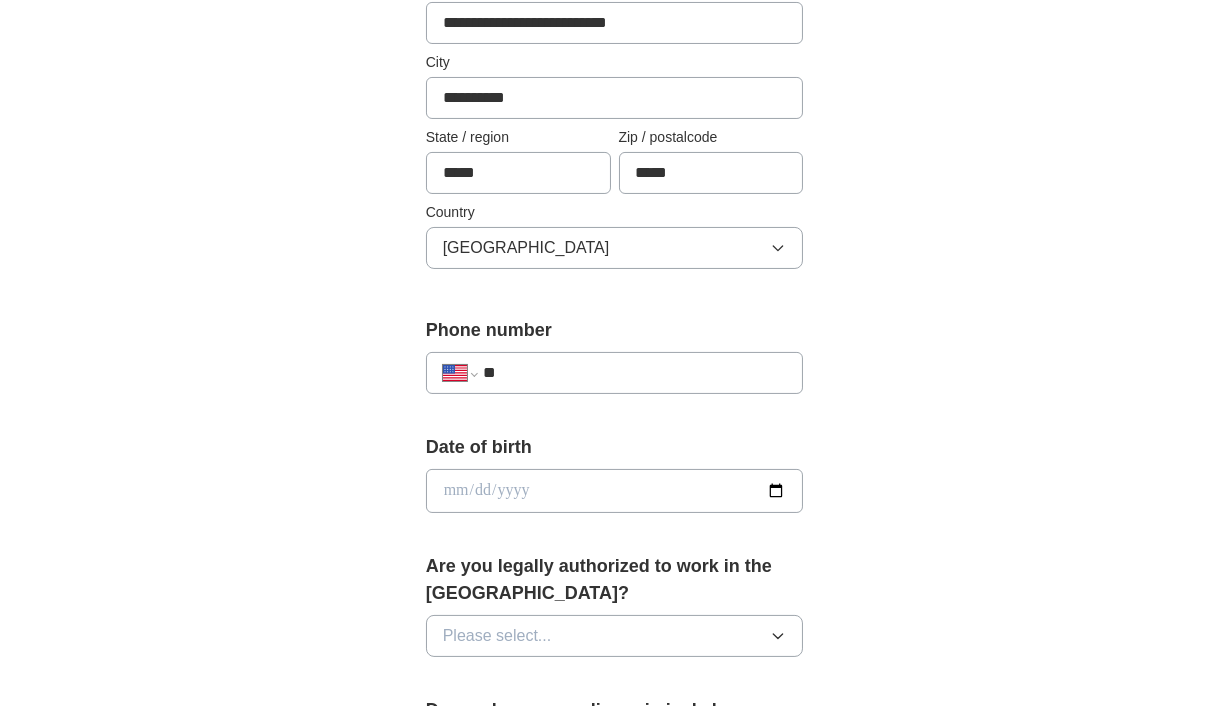 click on "**" at bounding box center [635, 373] 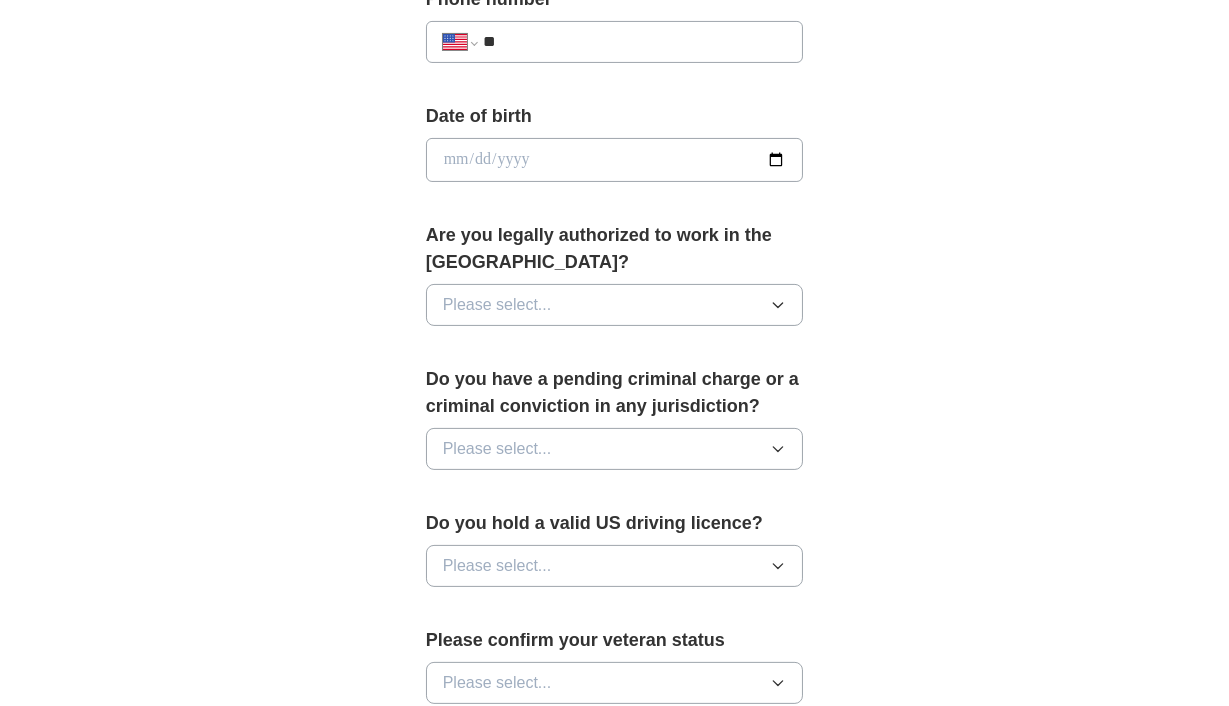scroll, scrollTop: 800, scrollLeft: 0, axis: vertical 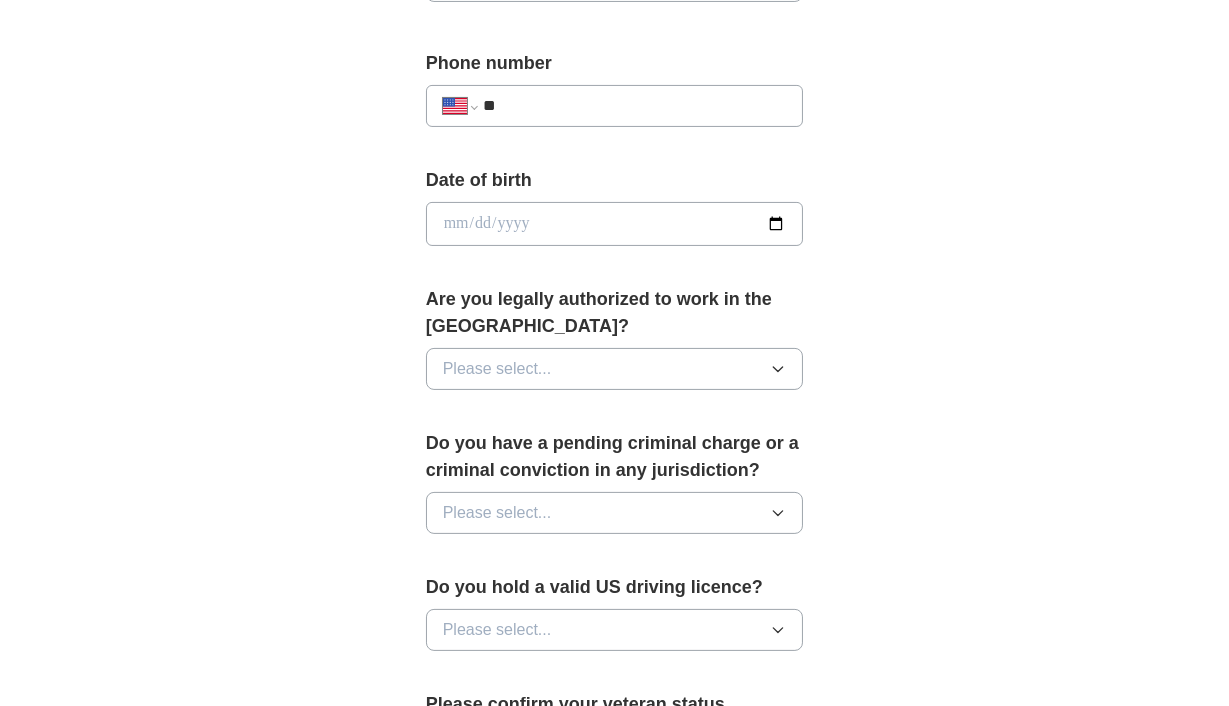 click on "**" at bounding box center [635, 106] 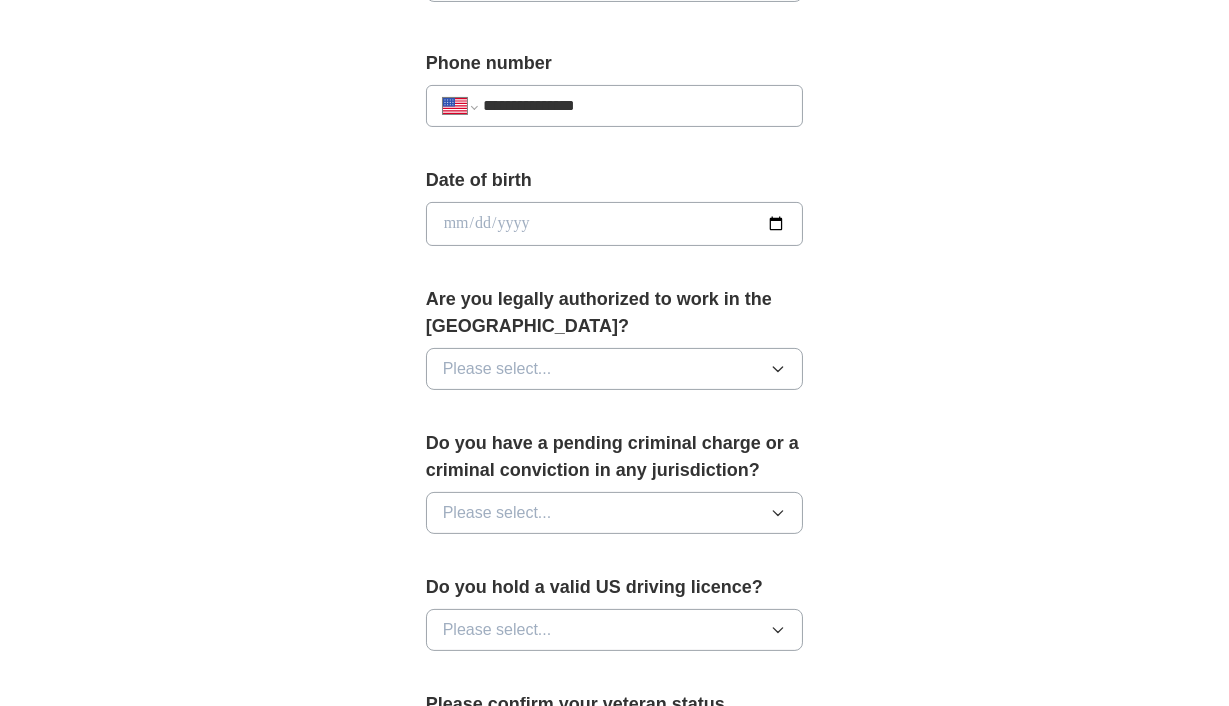 type on "**********" 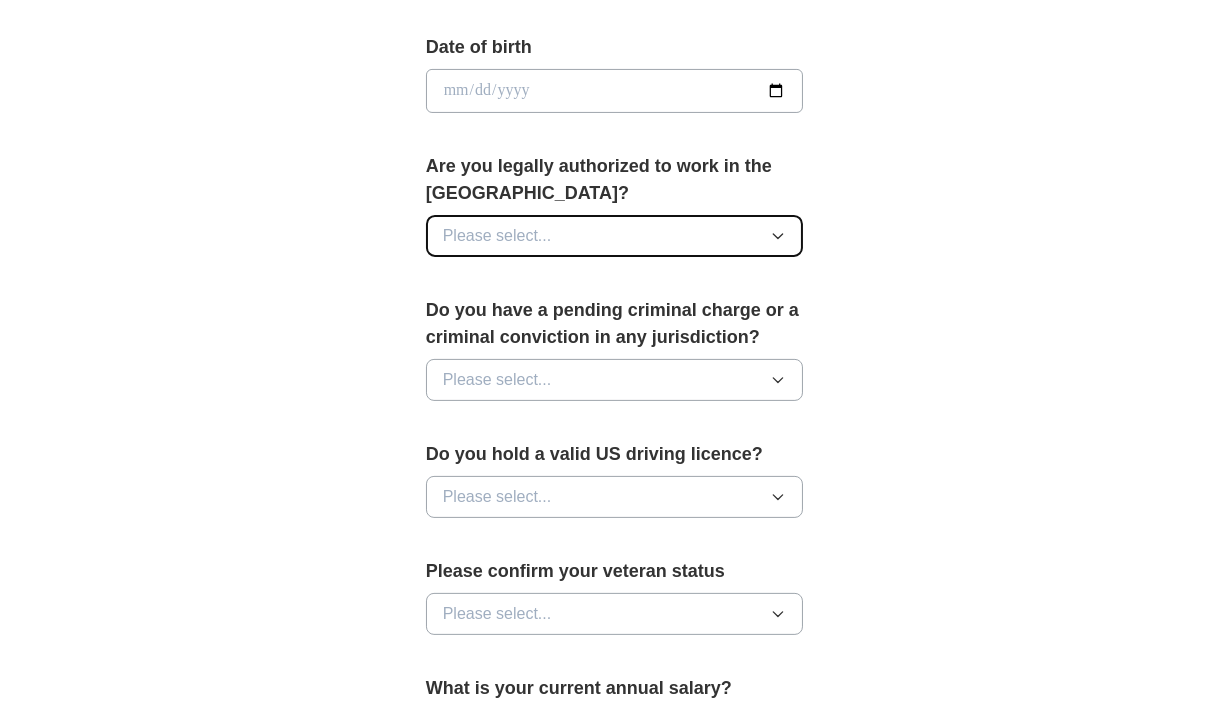 click on "Please select..." at bounding box center [615, 236] 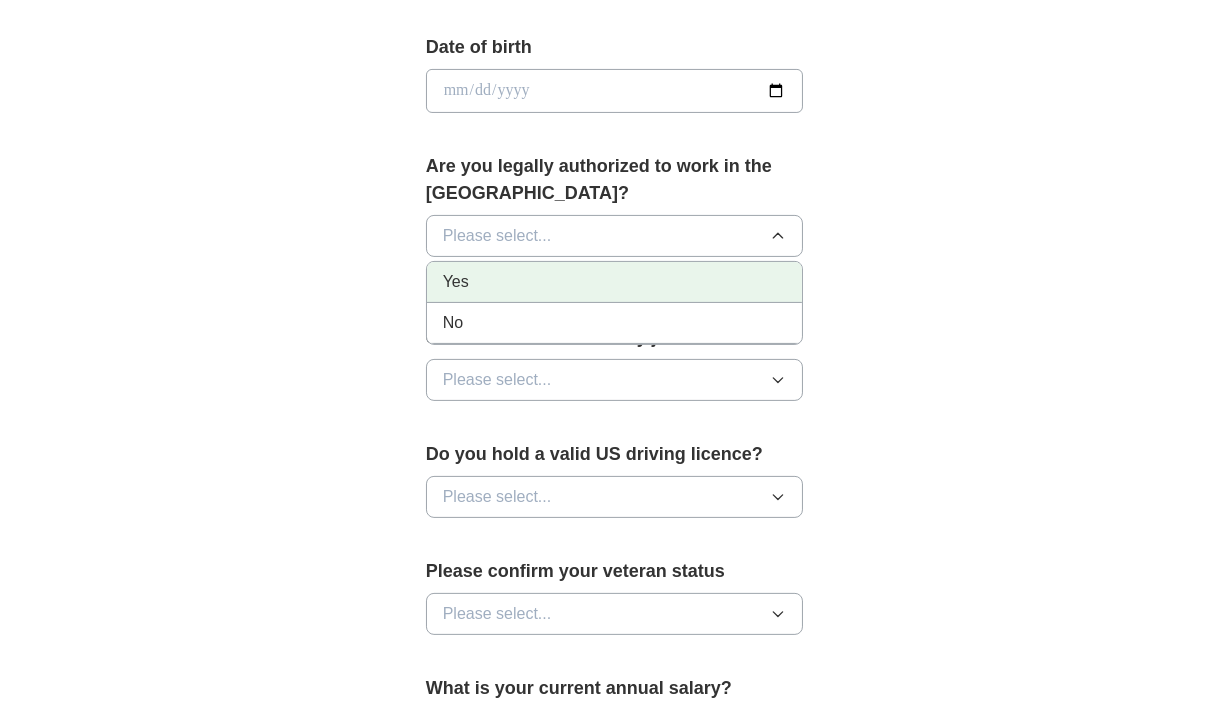click on "Yes" at bounding box center (615, 282) 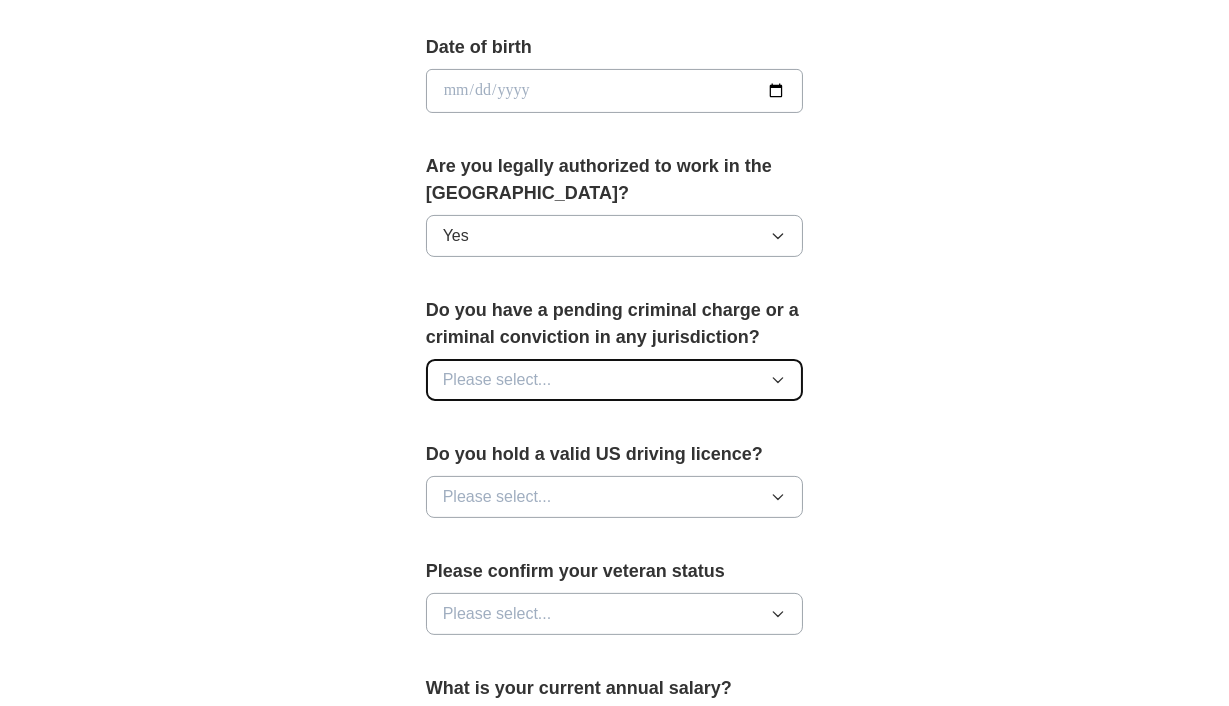 click on "Please select..." at bounding box center [615, 380] 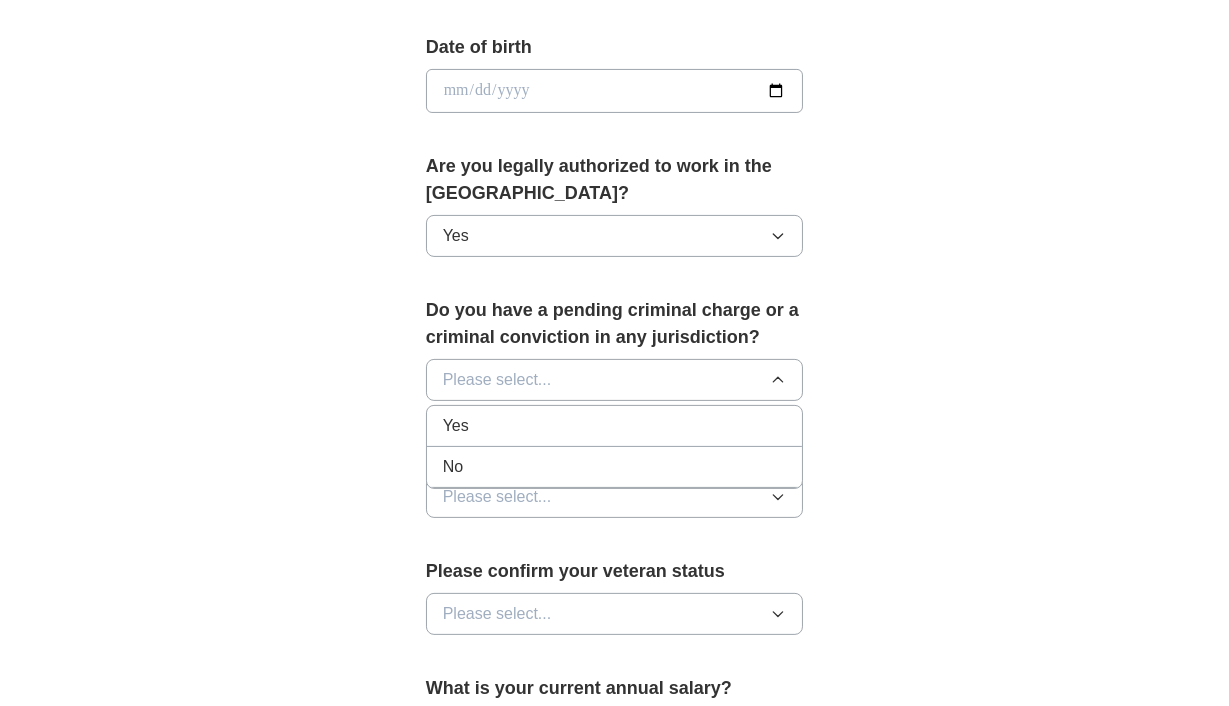 click on "No" at bounding box center (615, 467) 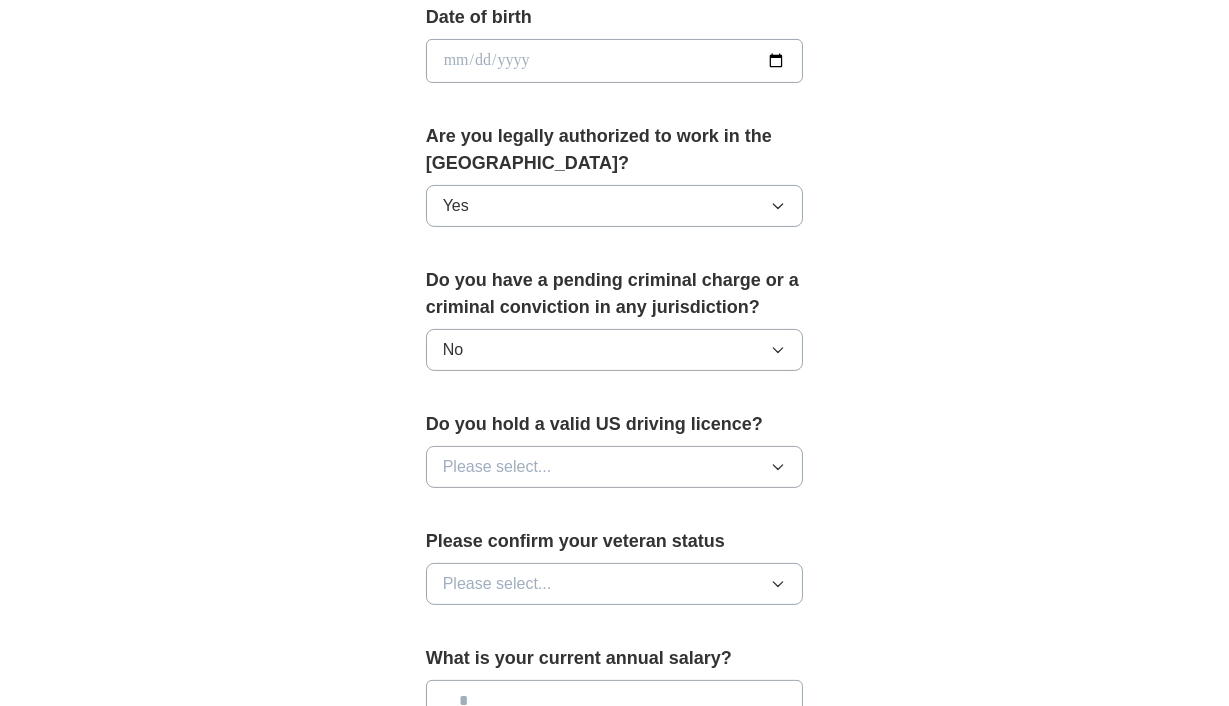 scroll, scrollTop: 1066, scrollLeft: 0, axis: vertical 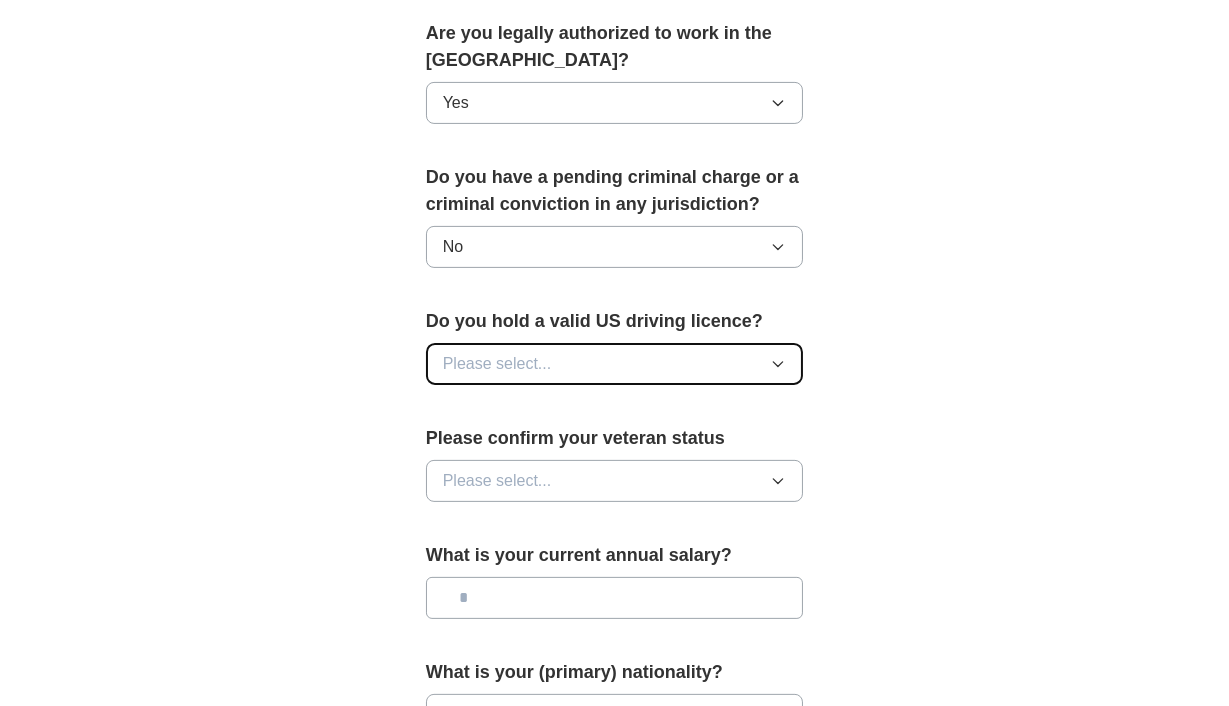 click on "Please select..." at bounding box center [615, 364] 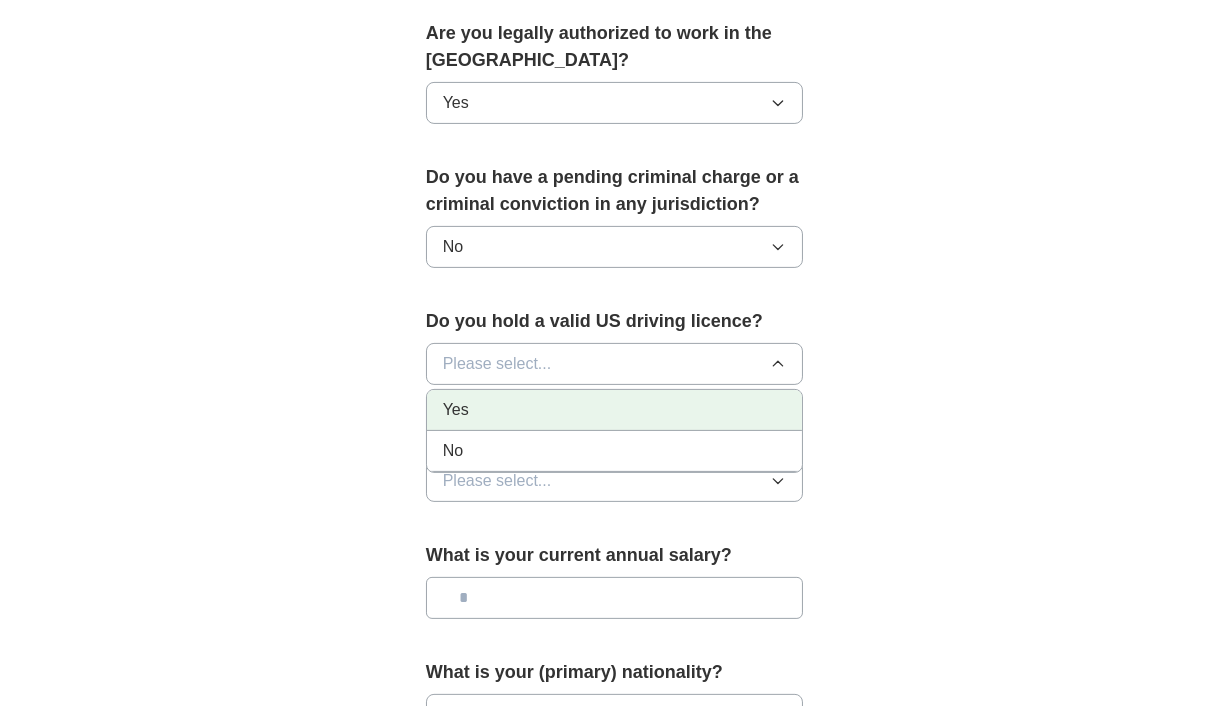 click on "Yes" at bounding box center (615, 410) 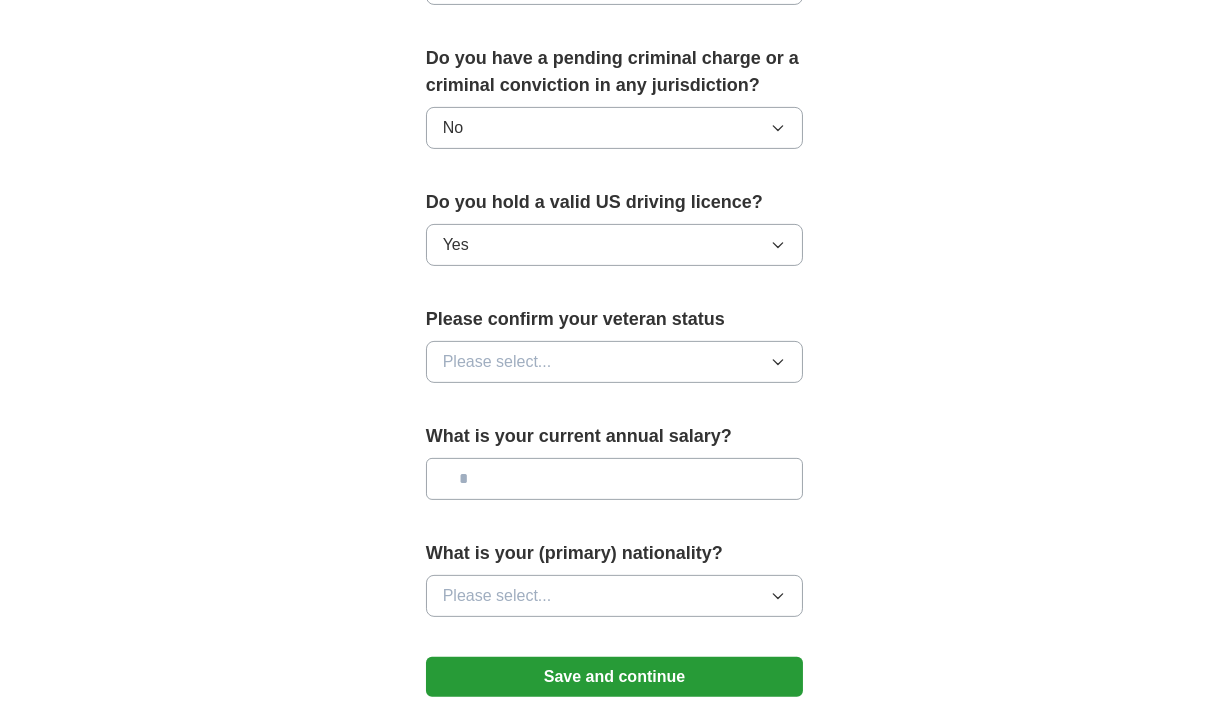 scroll, scrollTop: 1200, scrollLeft: 0, axis: vertical 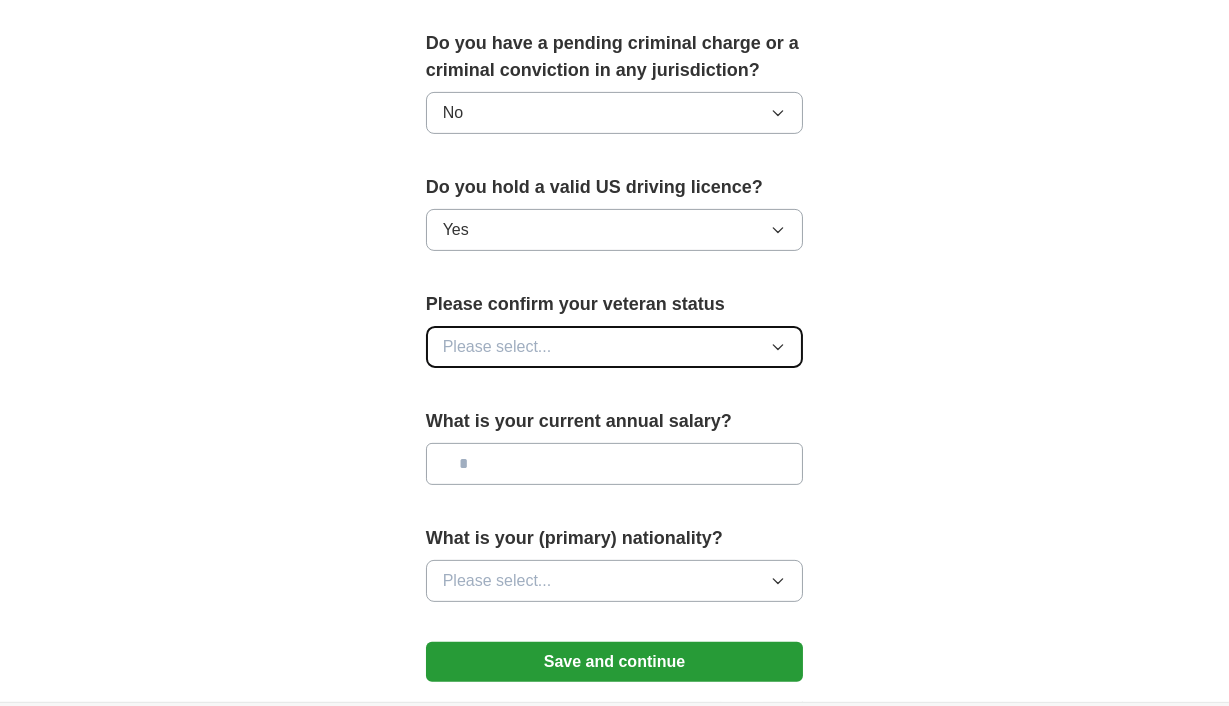 click on "Please select..." at bounding box center [615, 347] 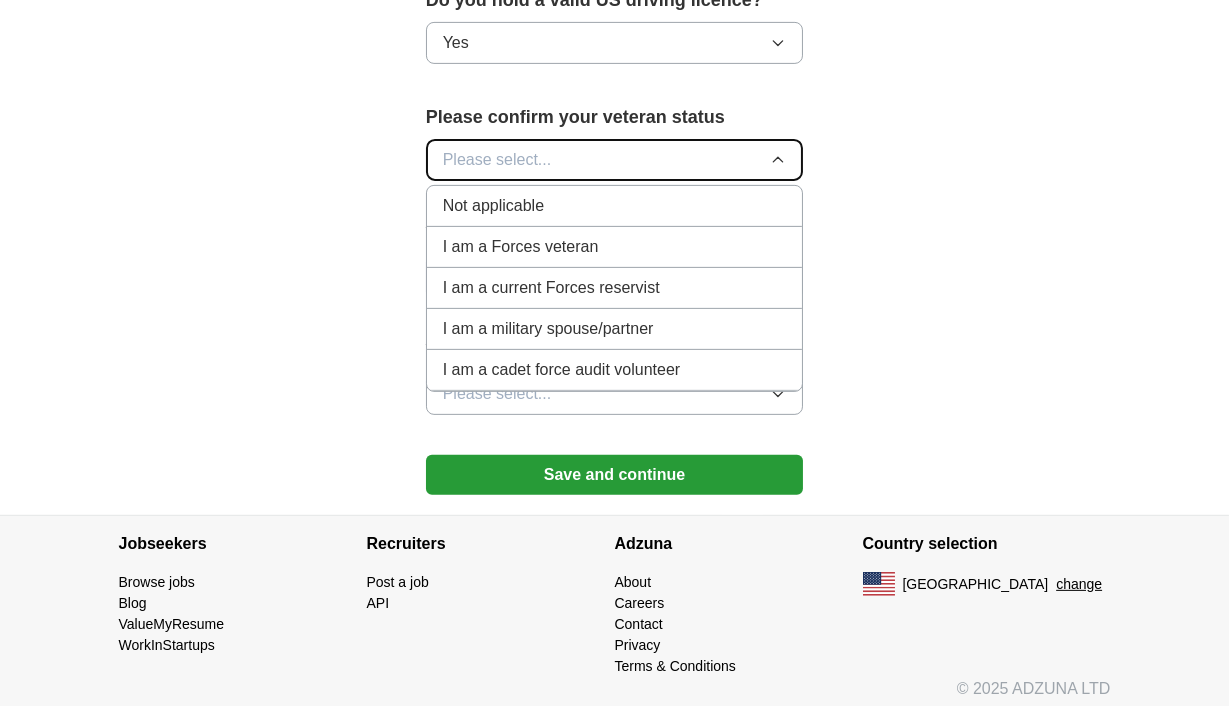 scroll, scrollTop: 1394, scrollLeft: 0, axis: vertical 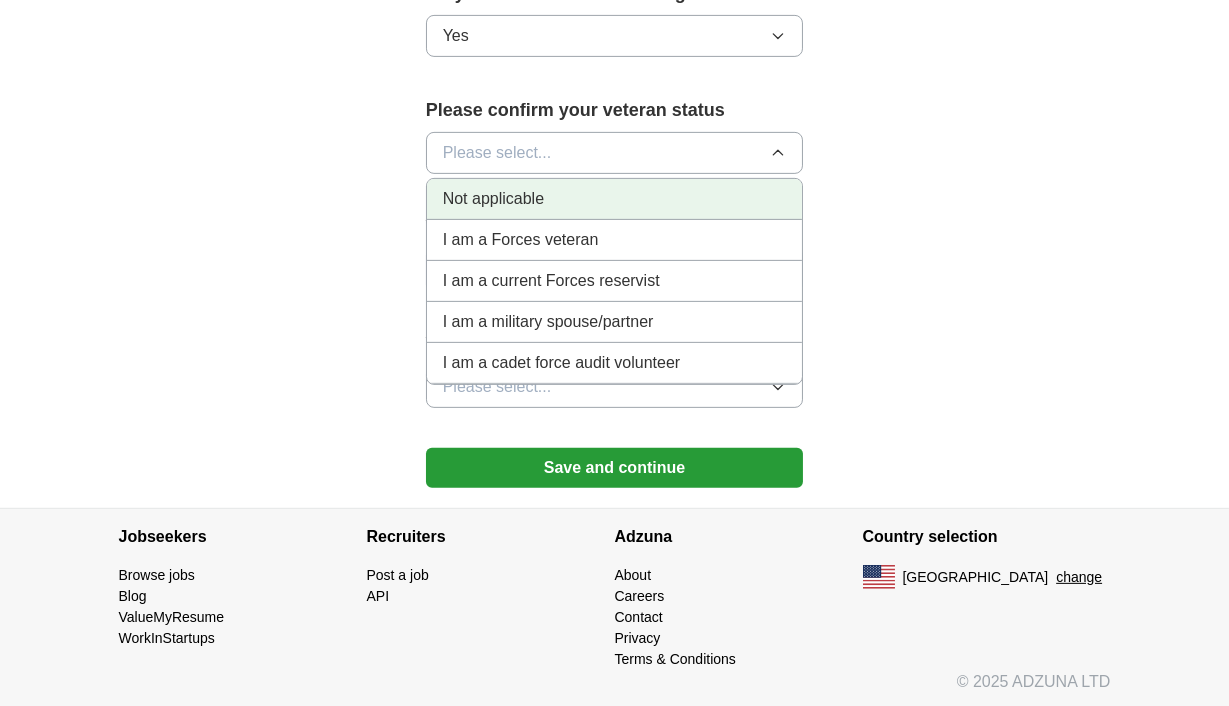 click on "Not applicable" at bounding box center [615, 199] 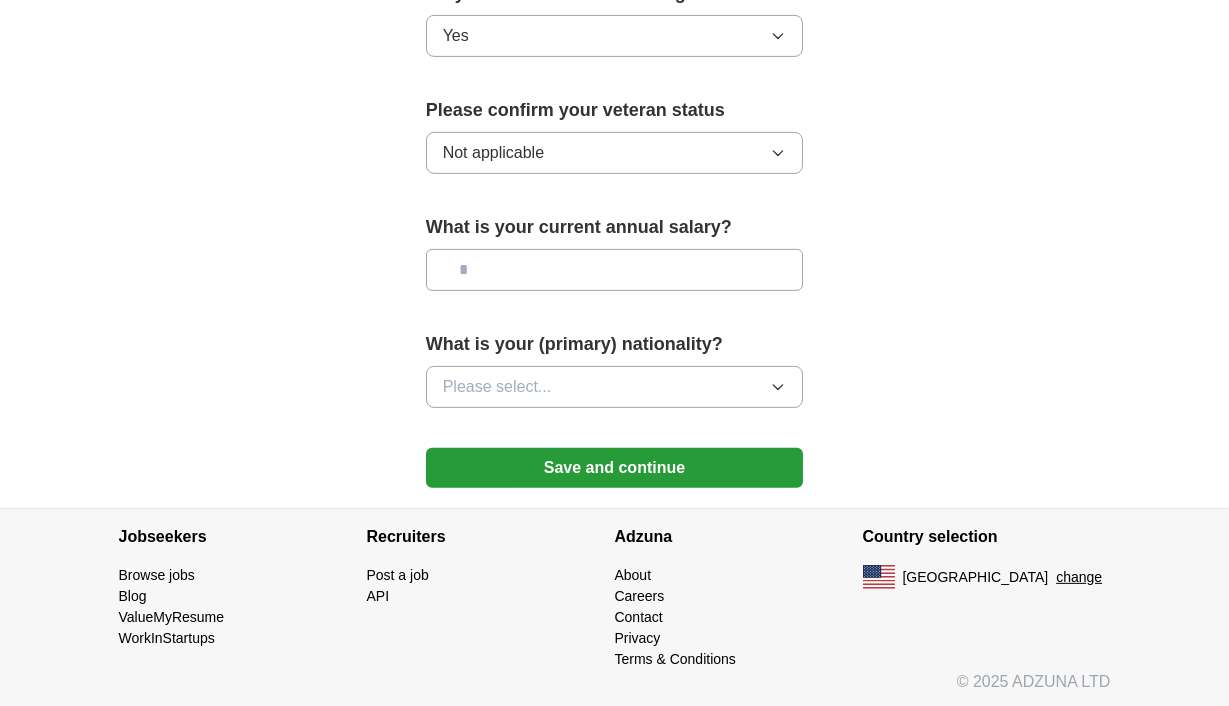 click at bounding box center (615, 270) 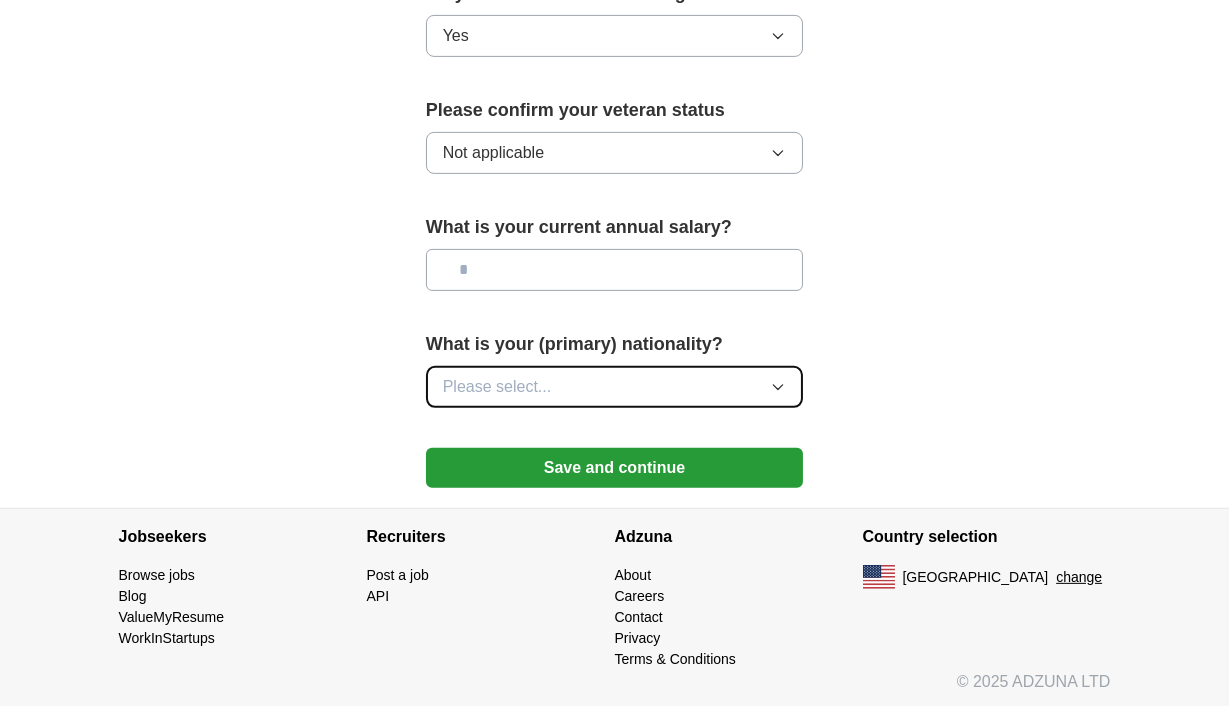 click on "Please select..." at bounding box center (615, 387) 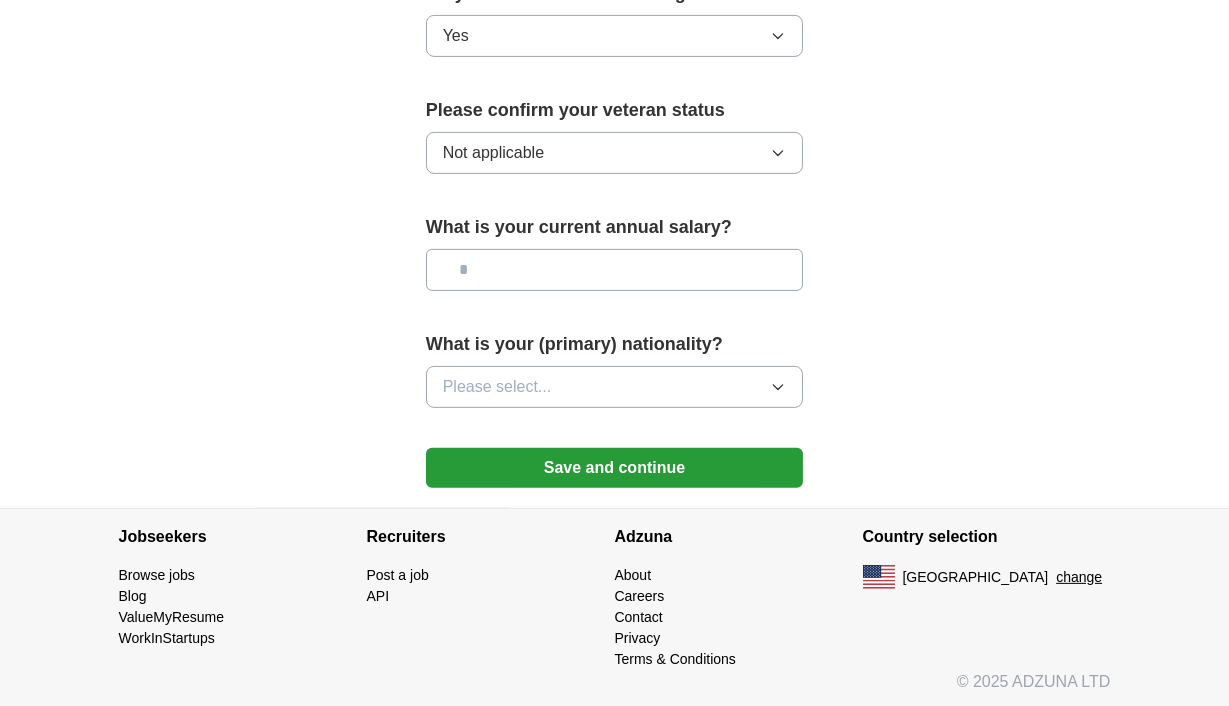 click on "**********" at bounding box center (615, -413) 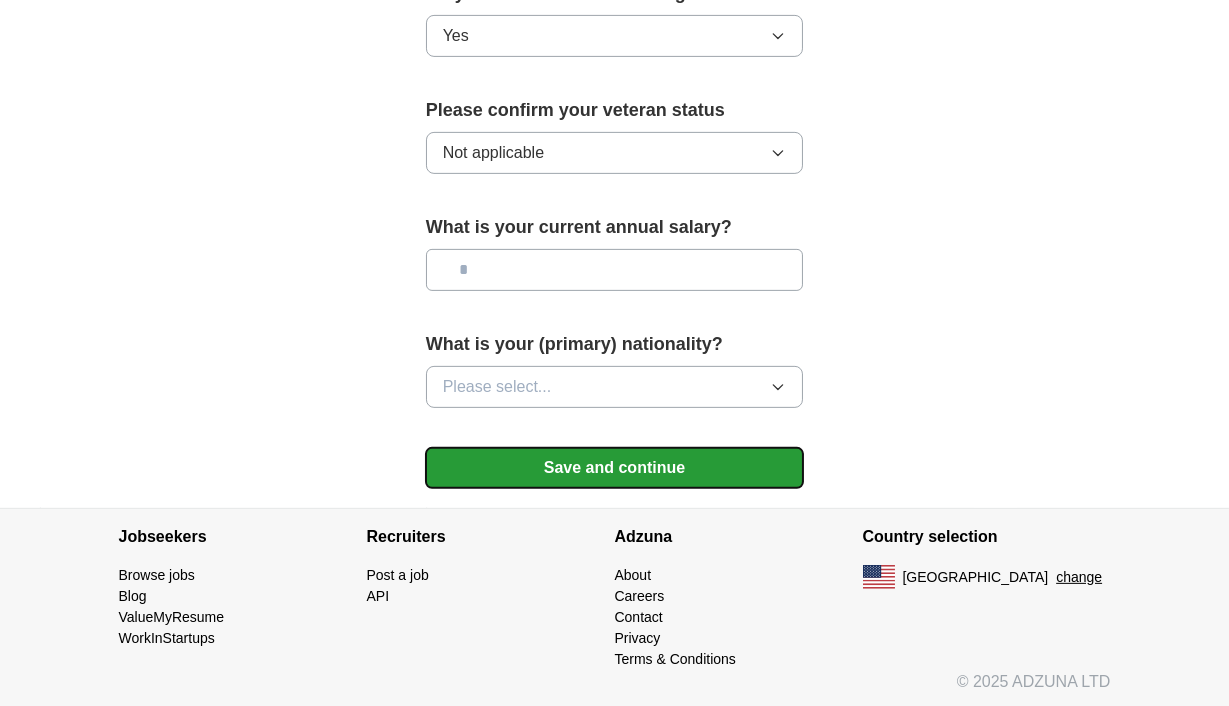 click on "Save and continue" at bounding box center [615, 468] 